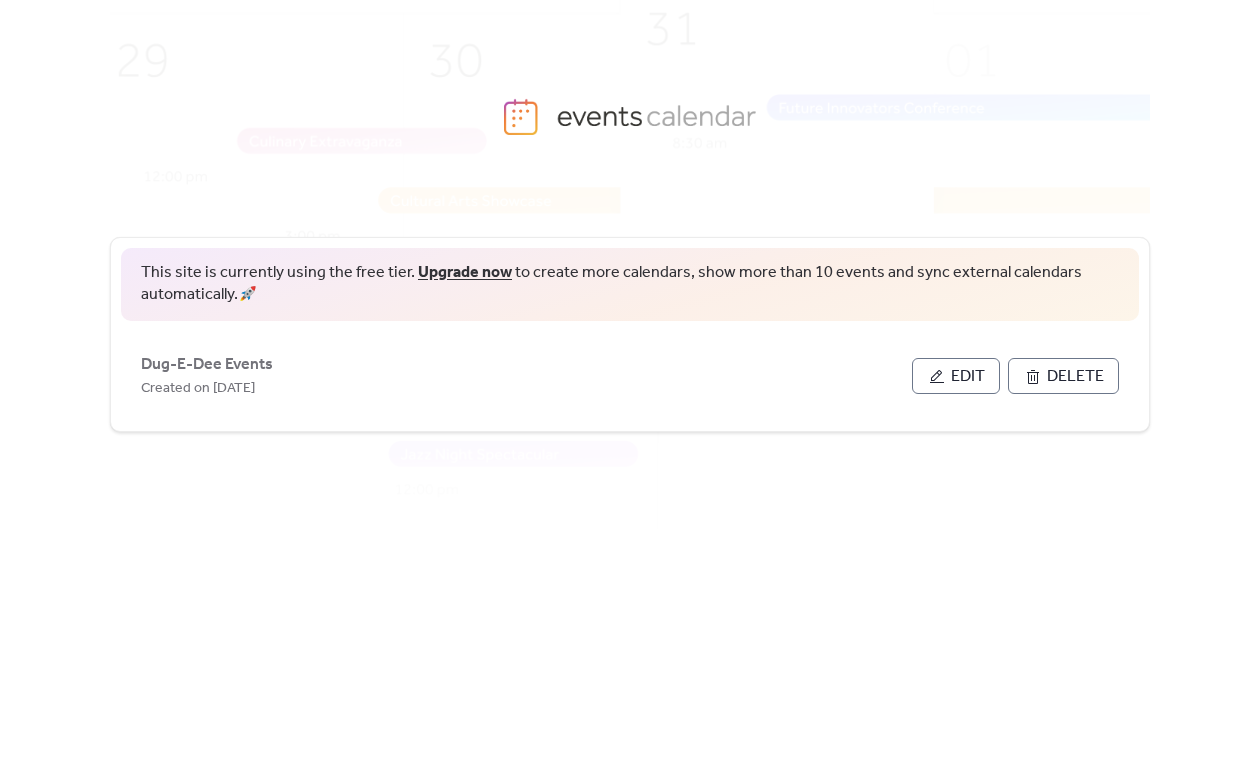 scroll, scrollTop: 0, scrollLeft: 0, axis: both 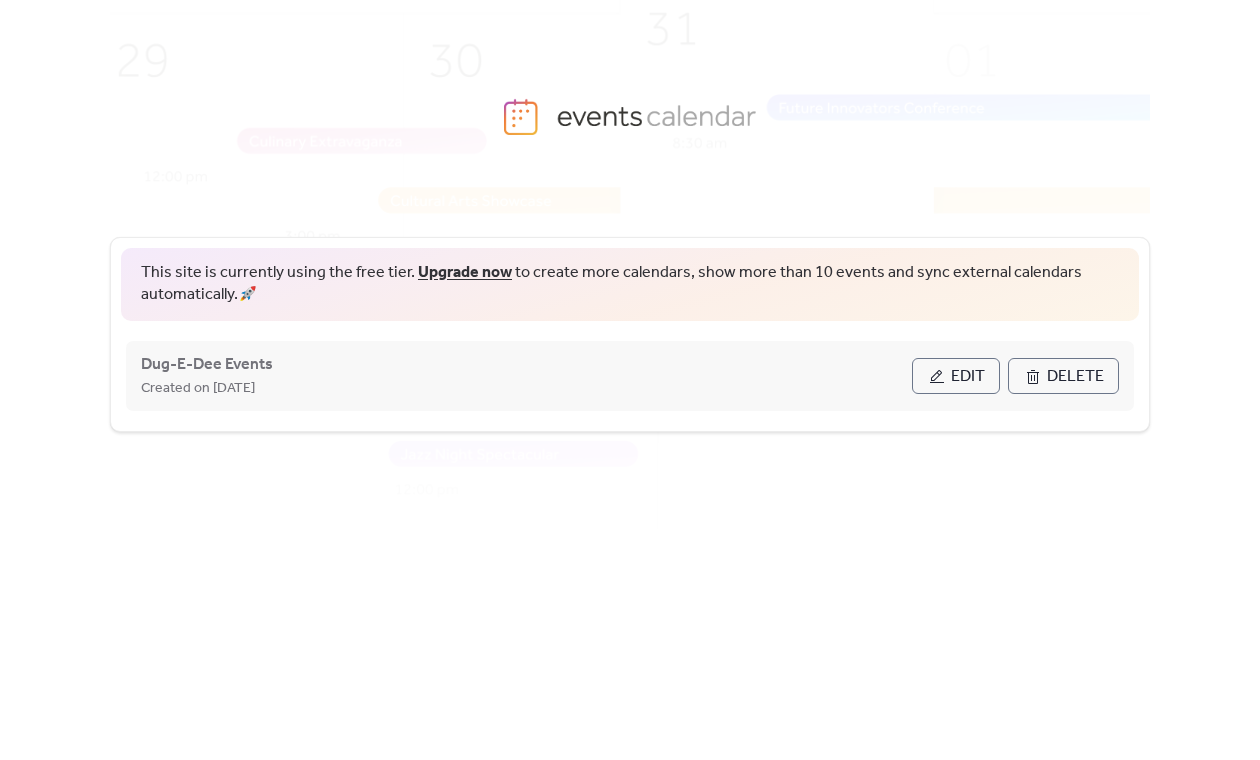 click on "Edit" at bounding box center [968, 377] 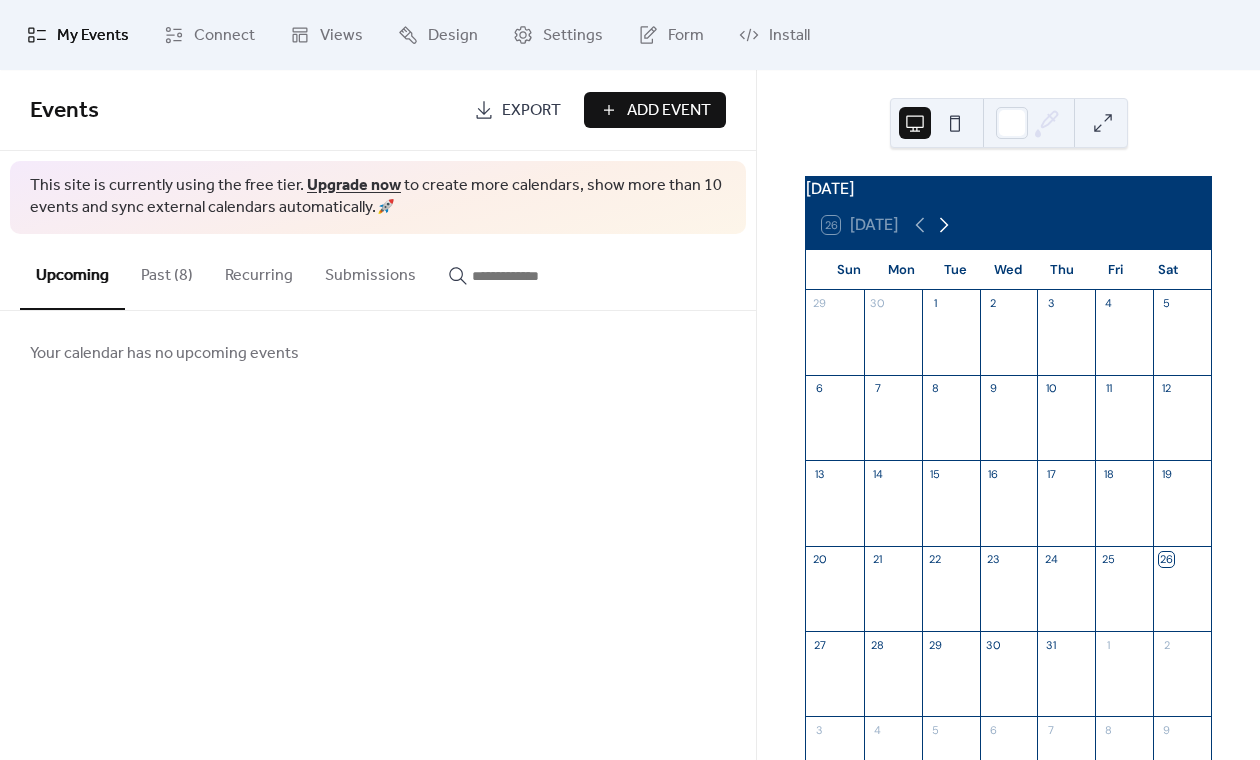 click 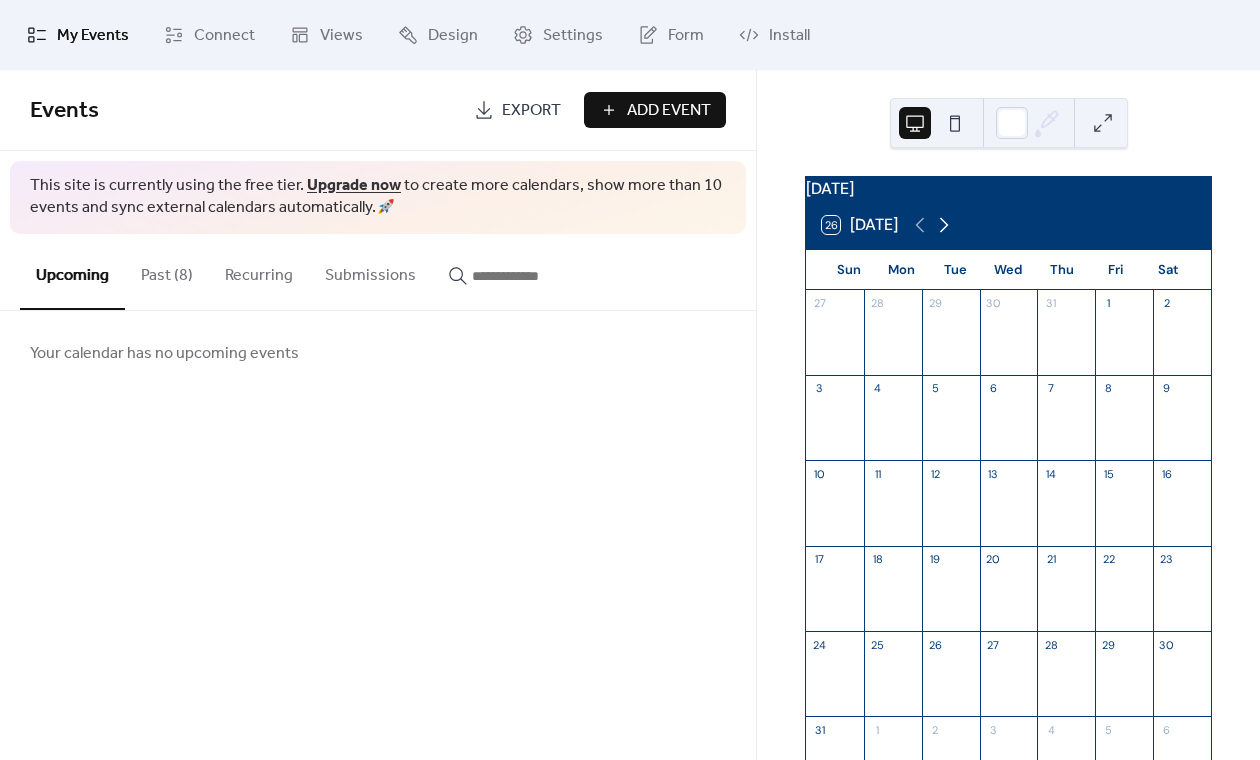 click 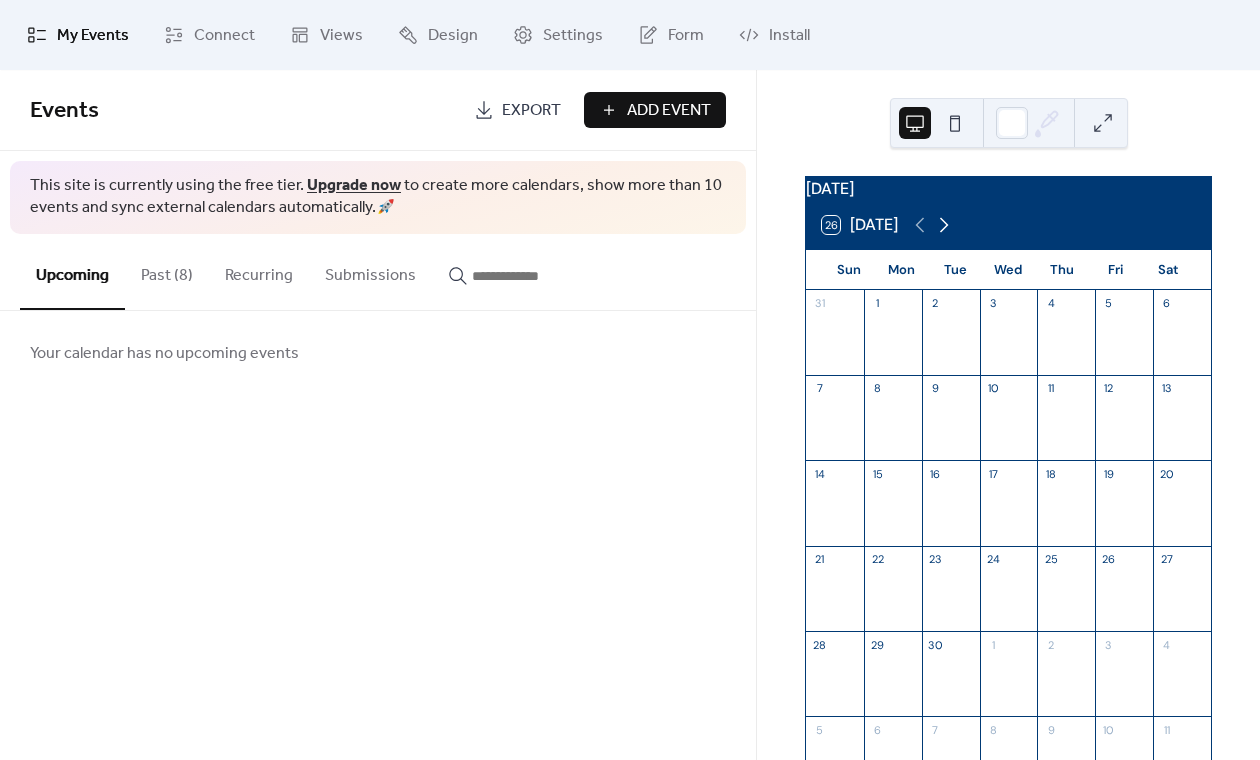 click 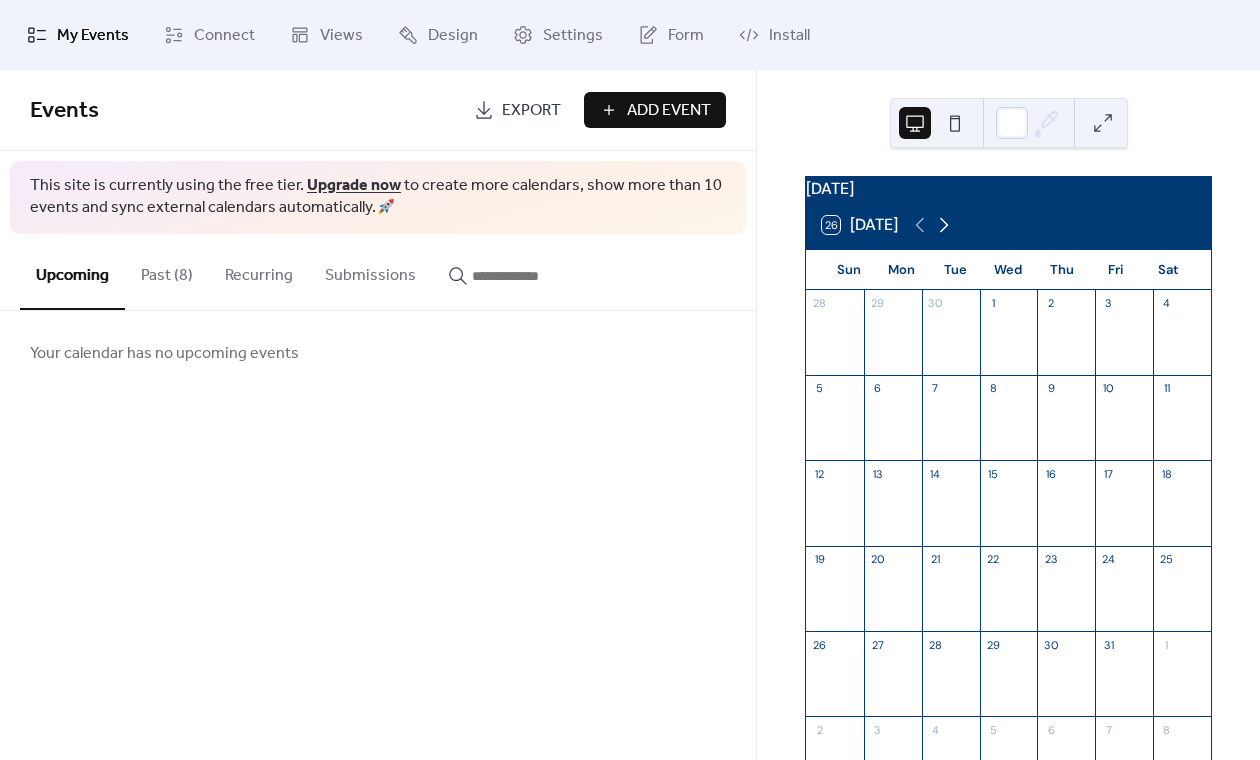 click 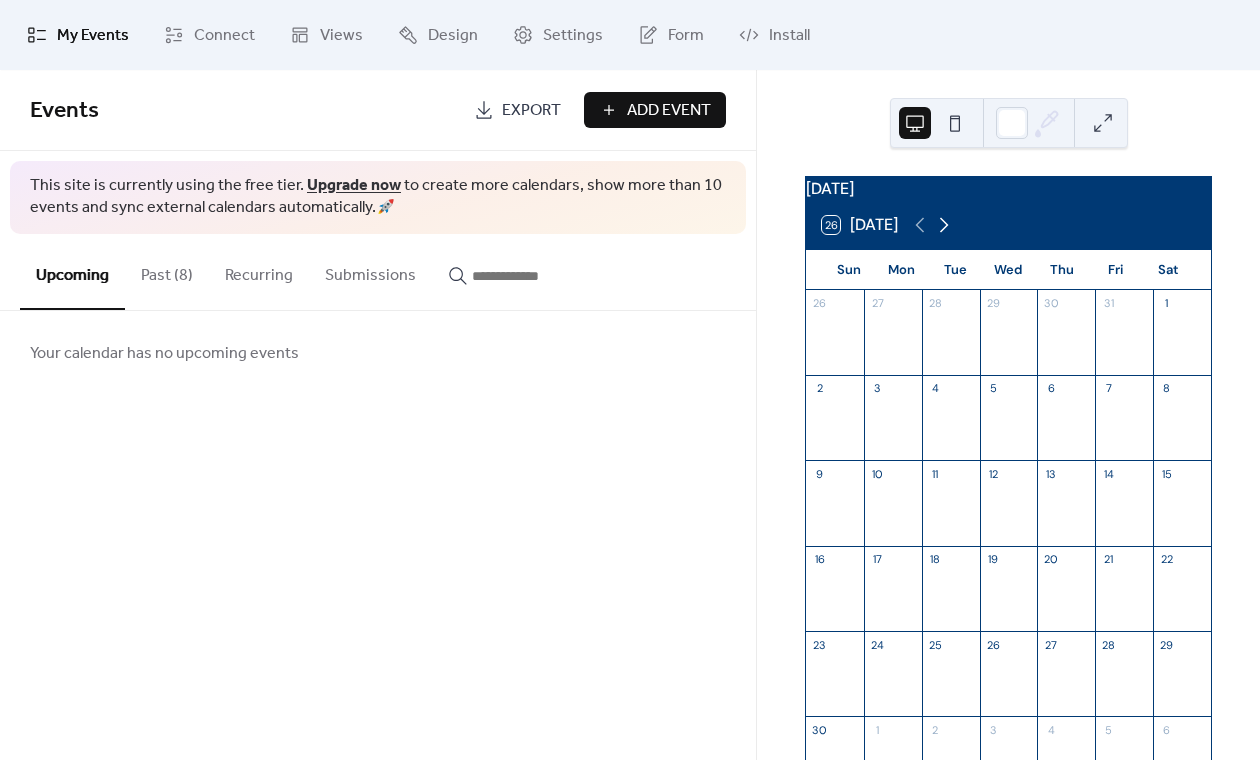 click 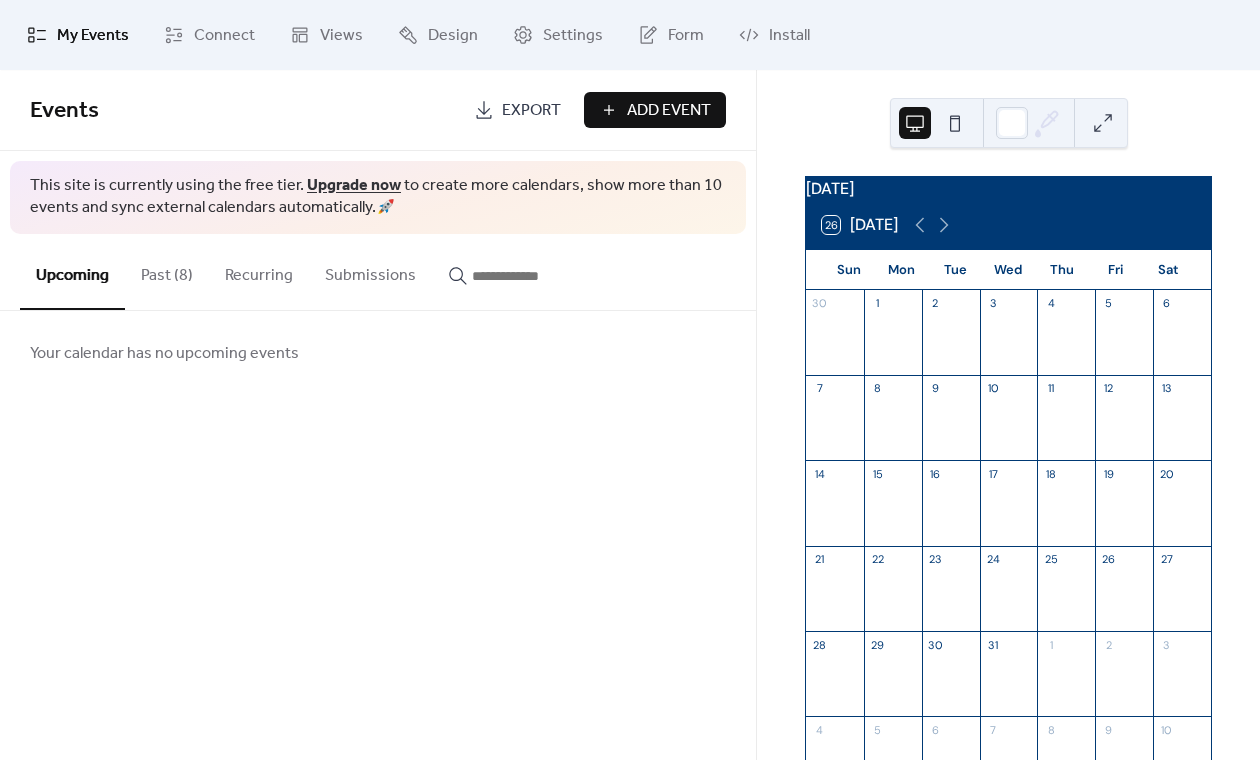 click at bounding box center (1182, 342) 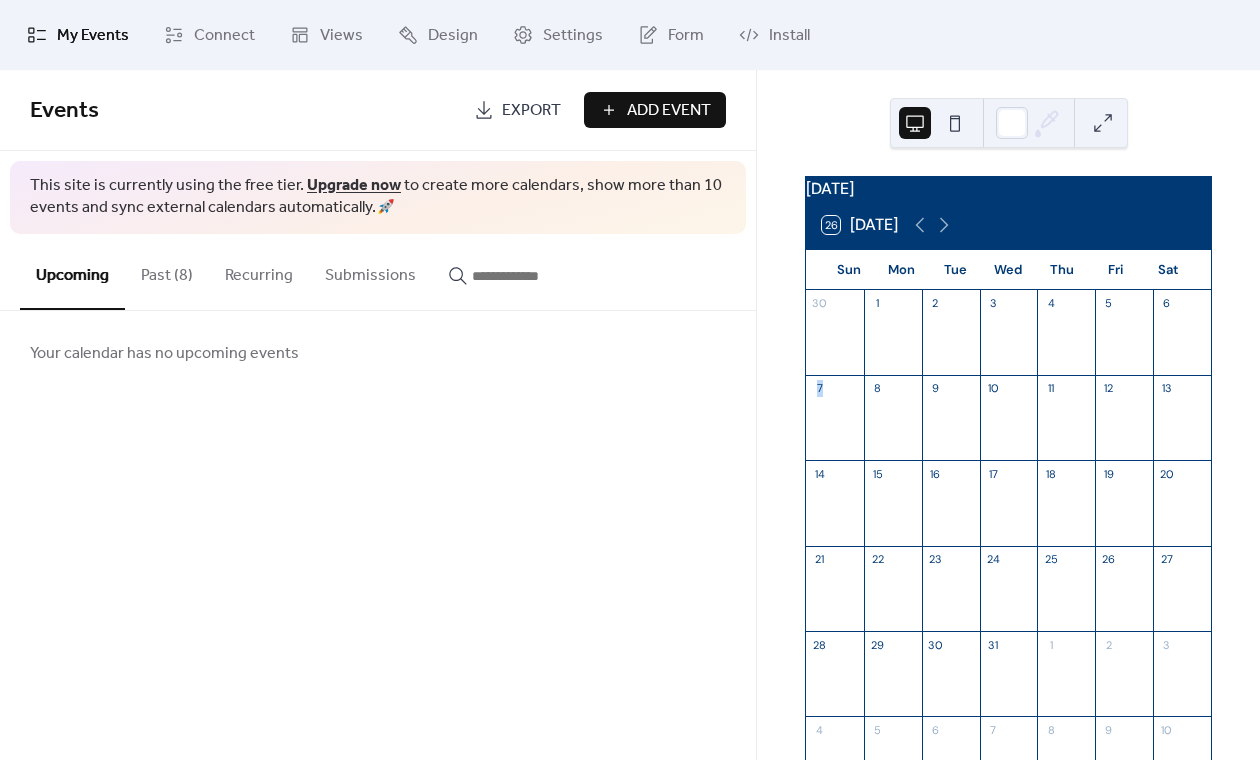 click at bounding box center (1182, 342) 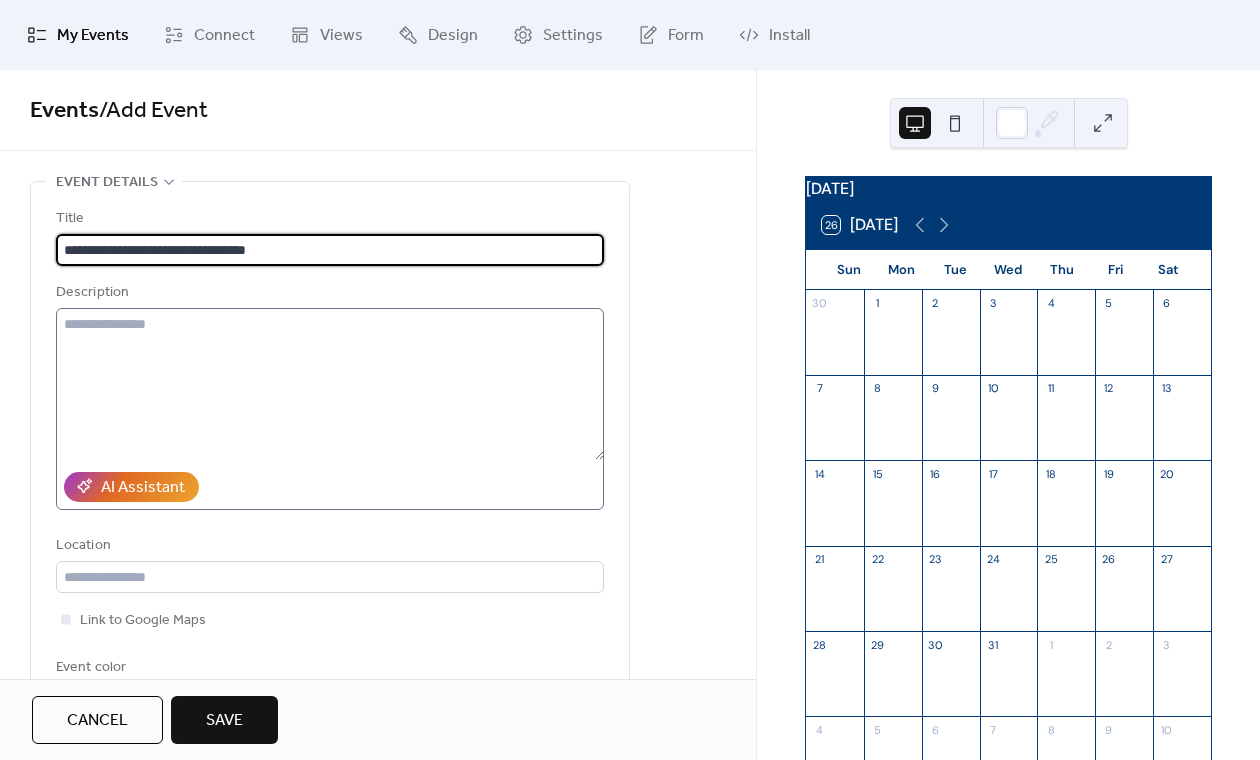 type on "**********" 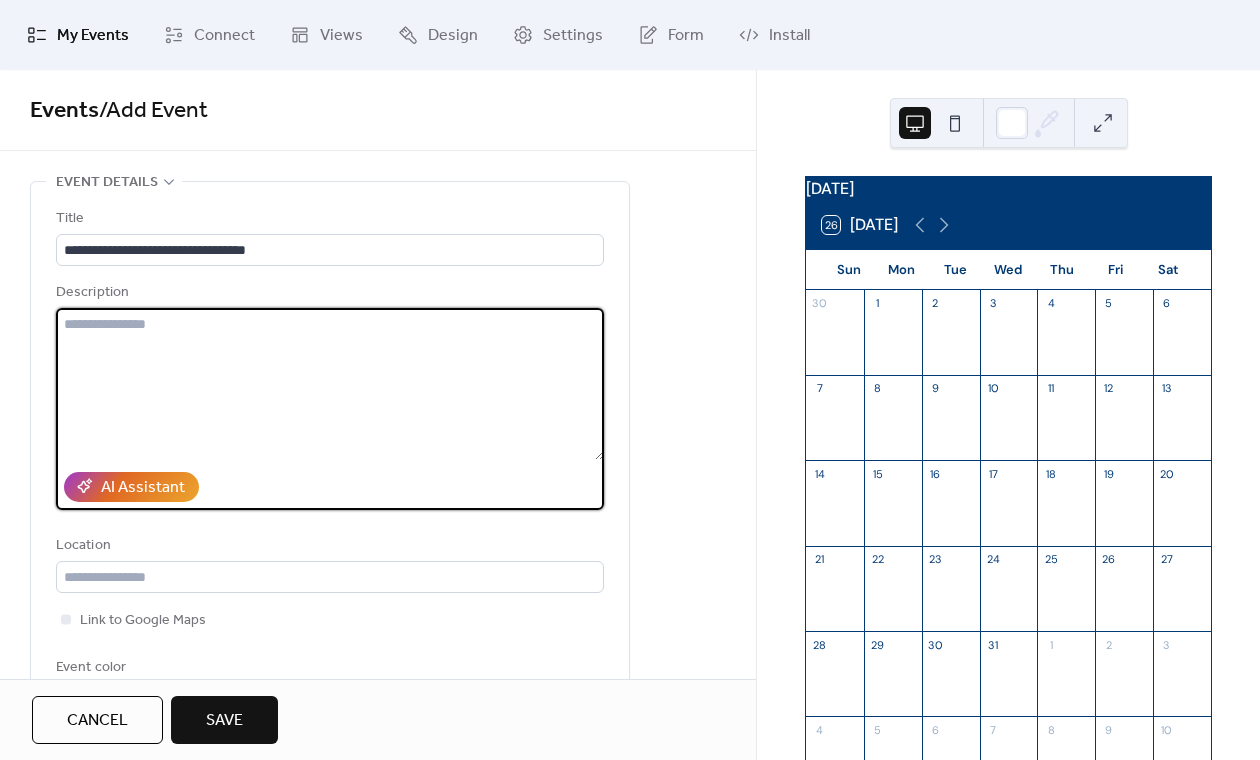 click at bounding box center [330, 384] 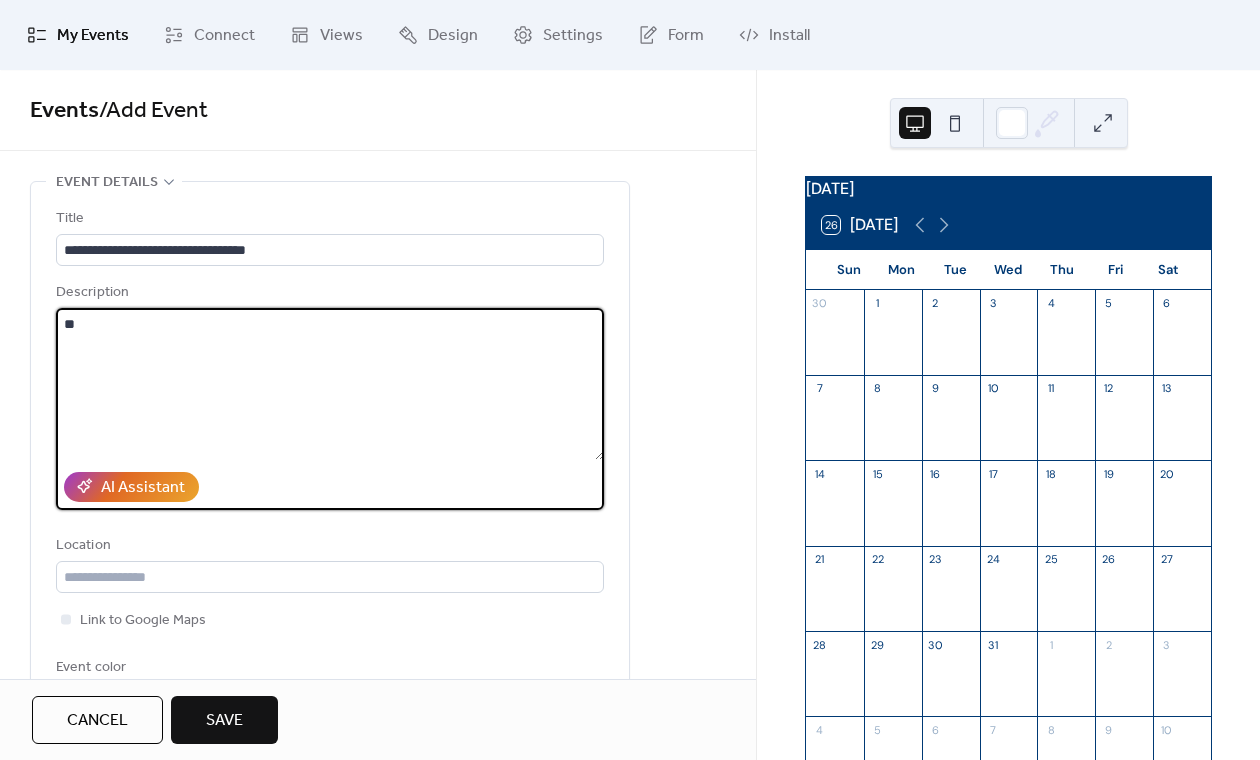type on "*" 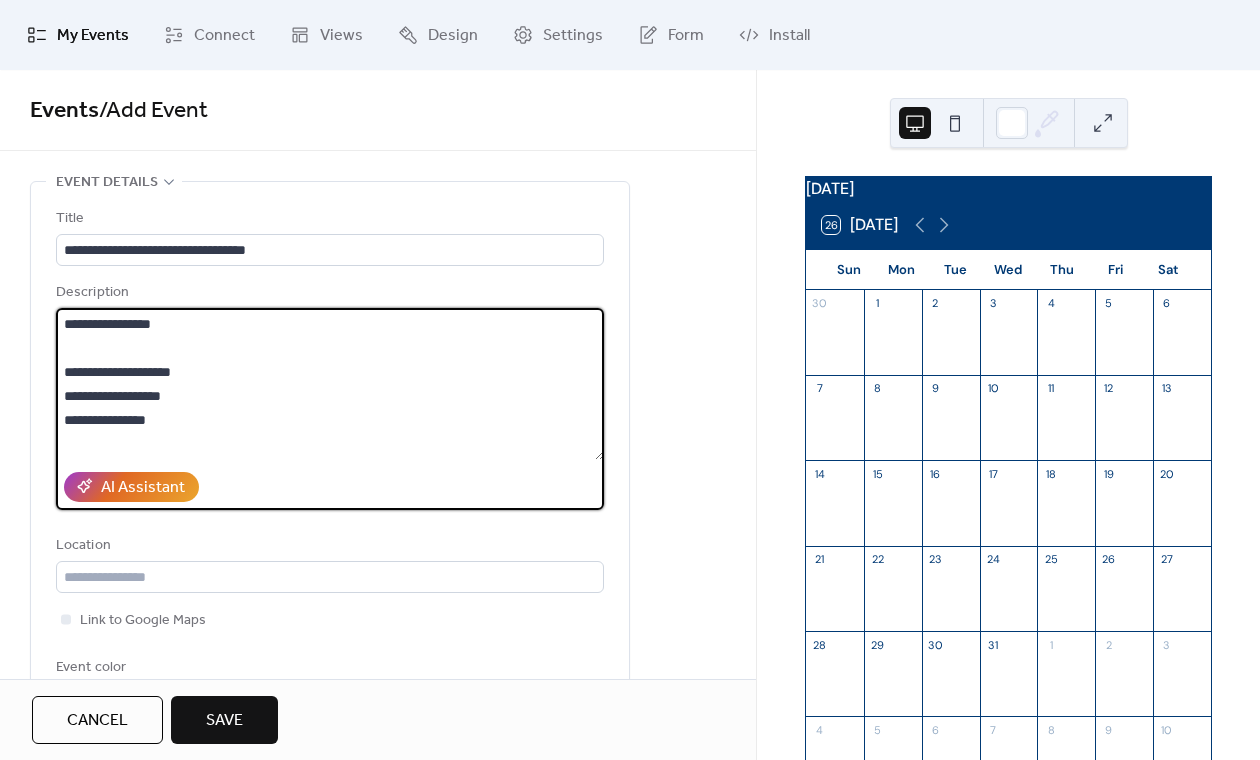 drag, startPoint x: 180, startPoint y: 421, endPoint x: 60, endPoint y: 367, distance: 131.59027 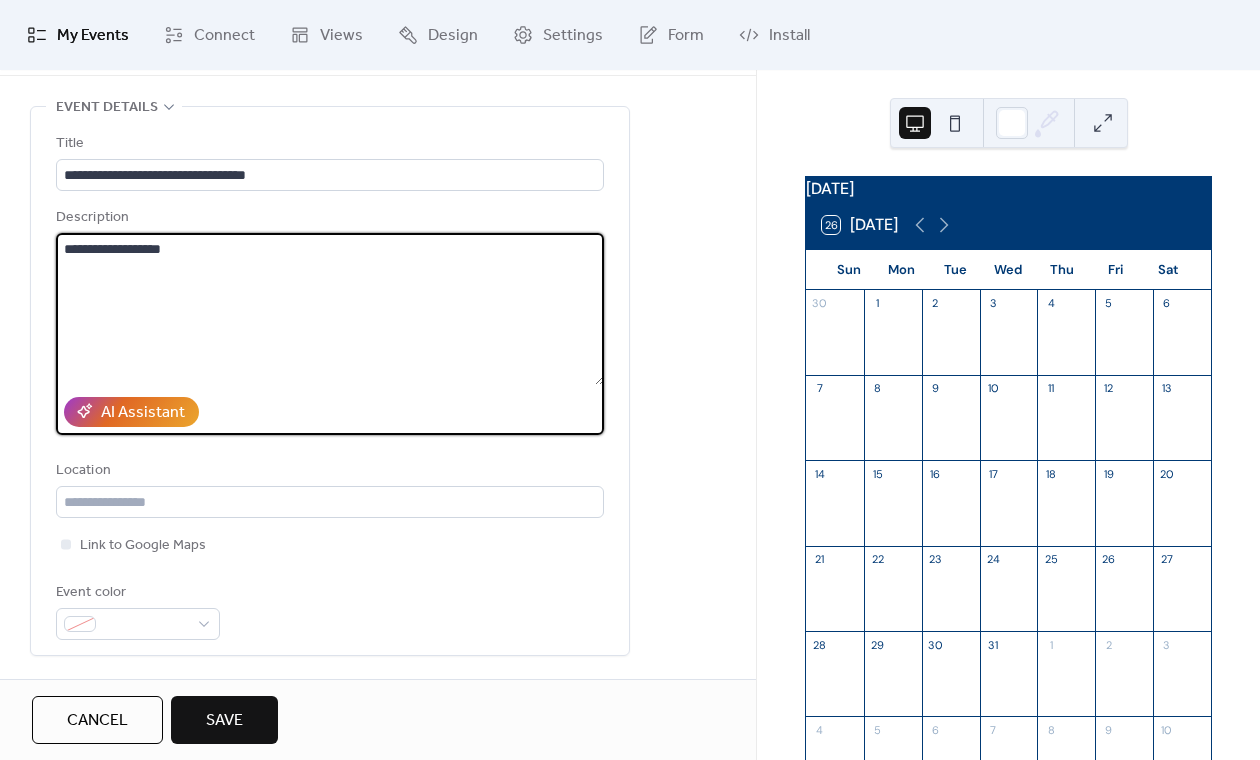 scroll, scrollTop: 80, scrollLeft: 0, axis: vertical 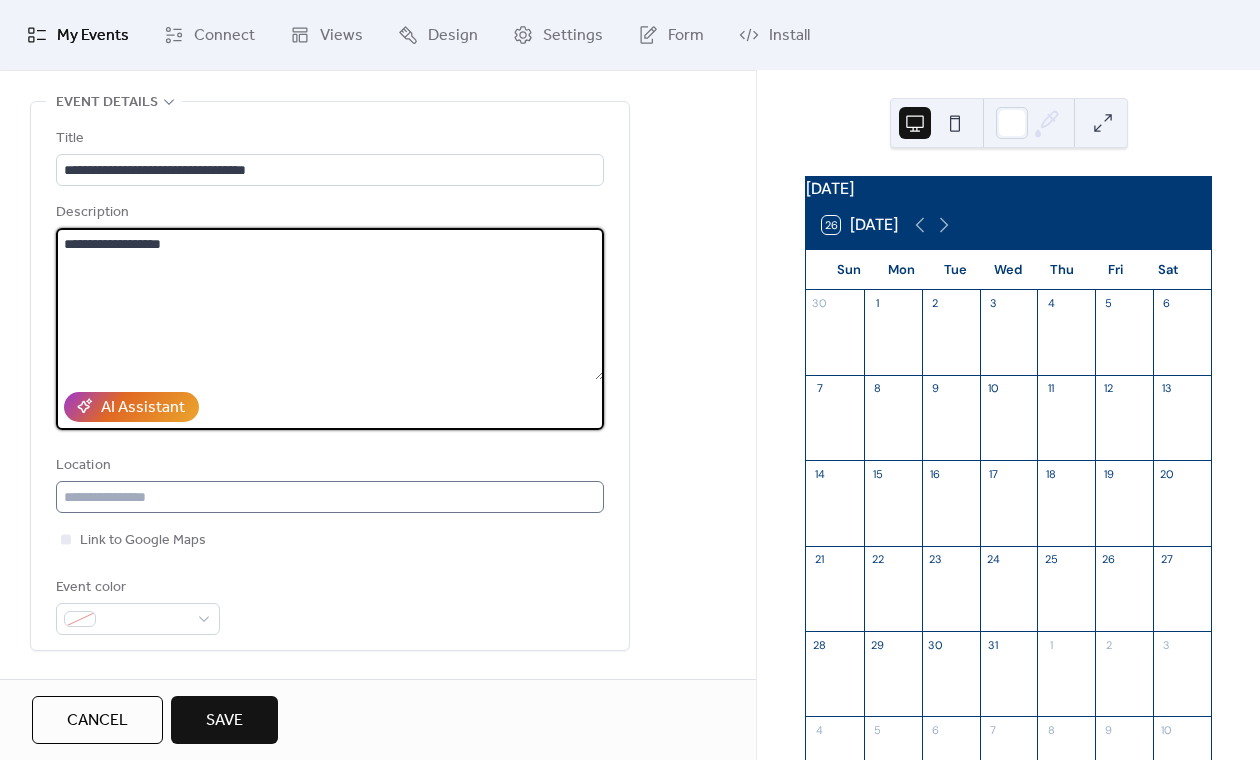 type on "**********" 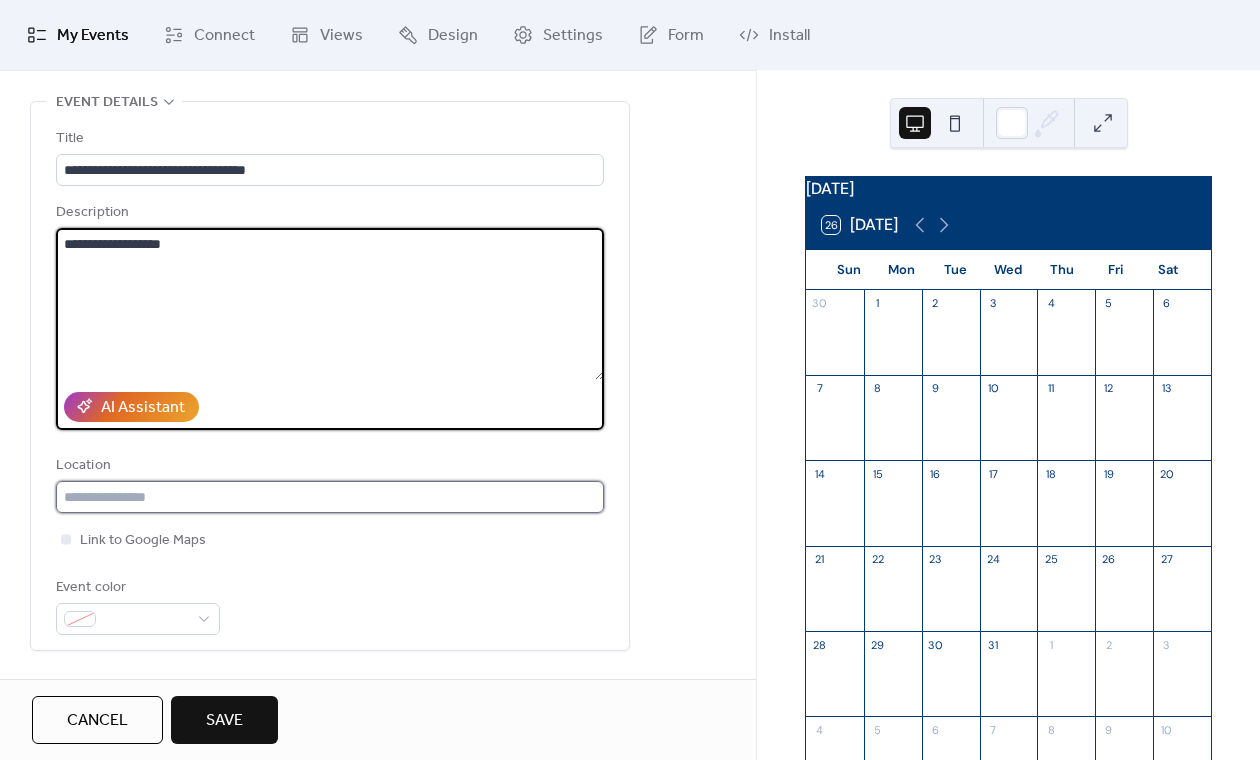 click at bounding box center [330, 497] 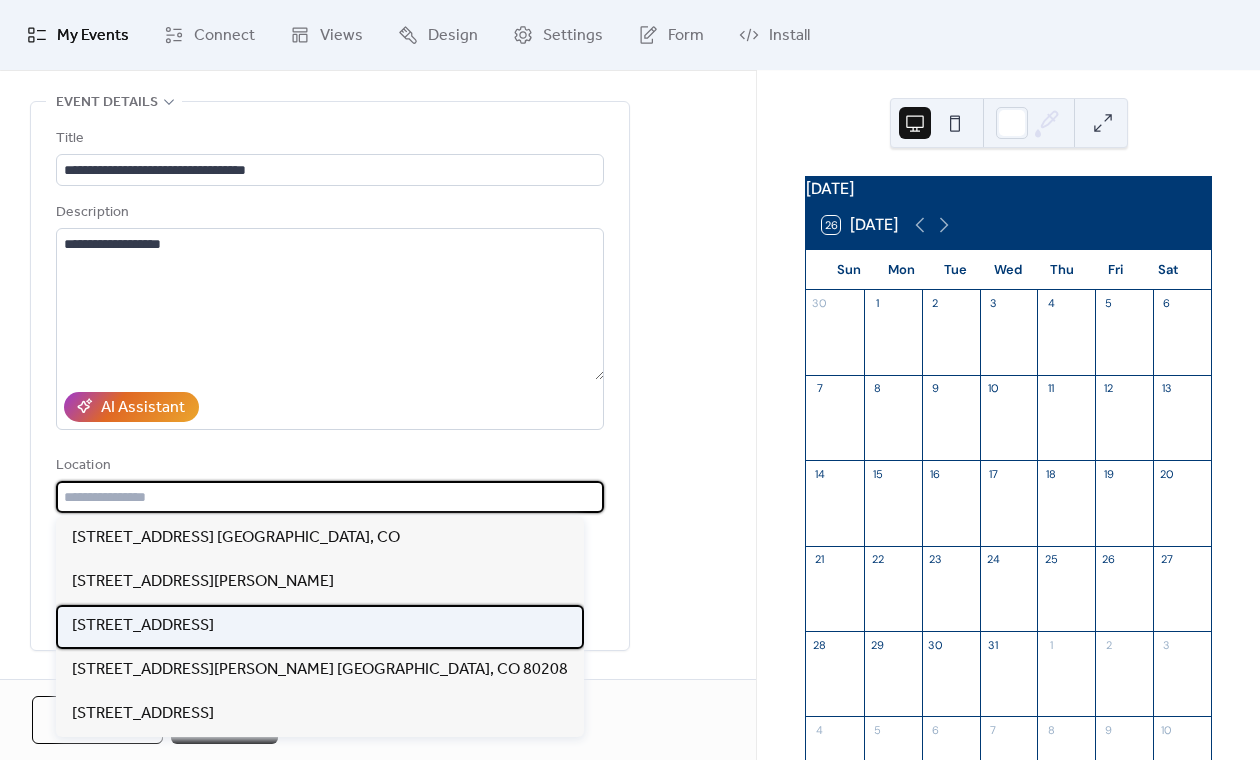 click on "[STREET_ADDRESS]" at bounding box center (143, 626) 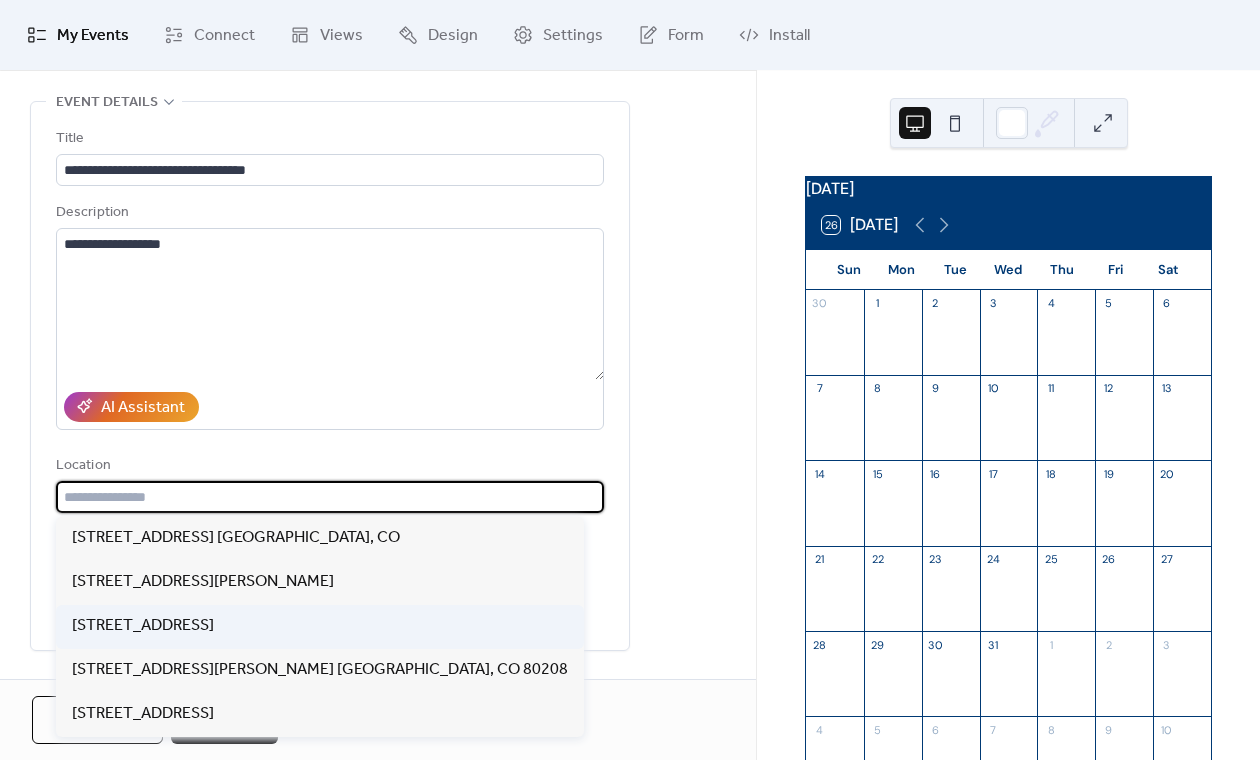 type on "**********" 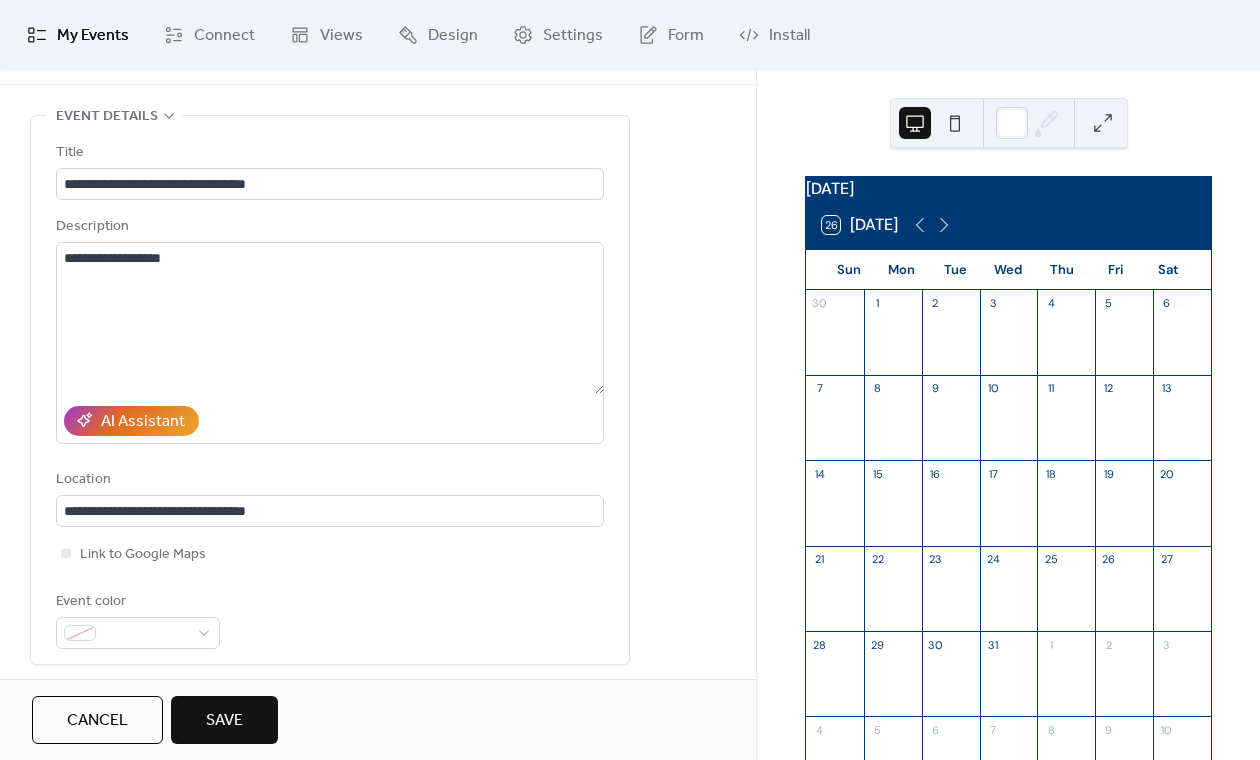 scroll, scrollTop: 64, scrollLeft: 0, axis: vertical 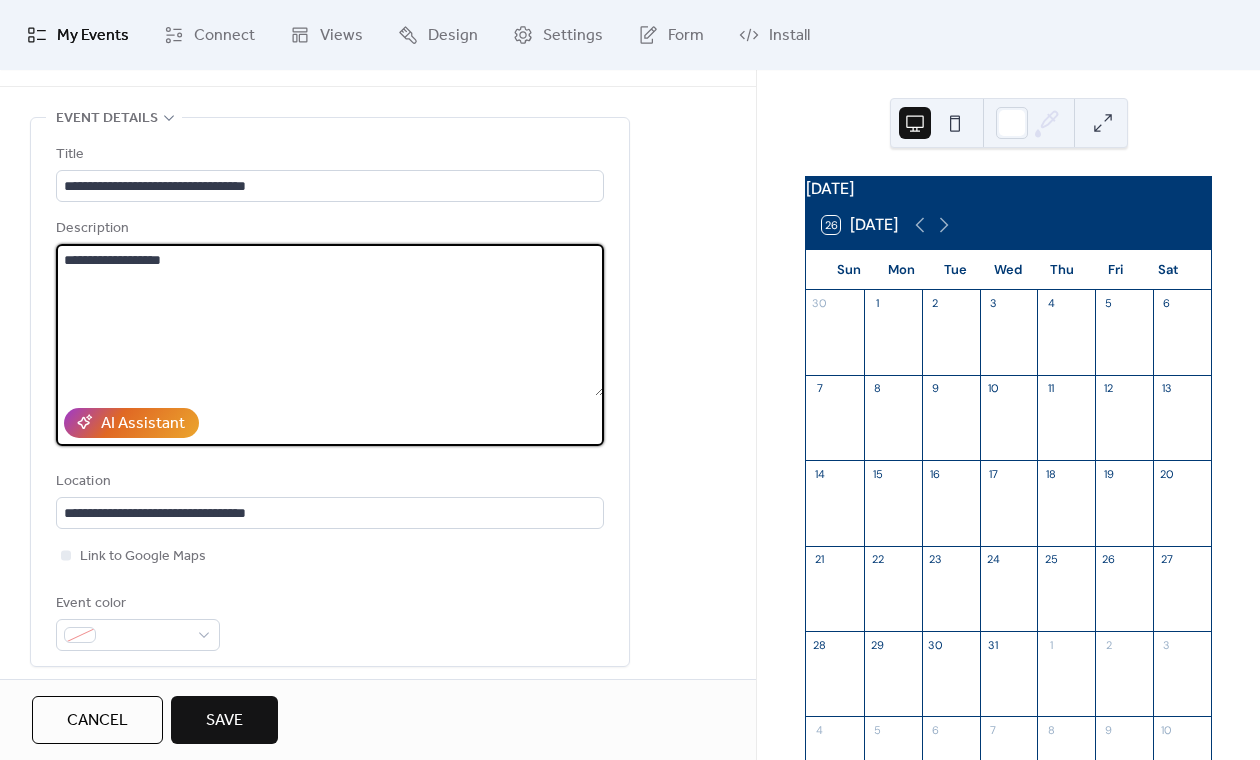 drag, startPoint x: 178, startPoint y: 261, endPoint x: 56, endPoint y: 261, distance: 122 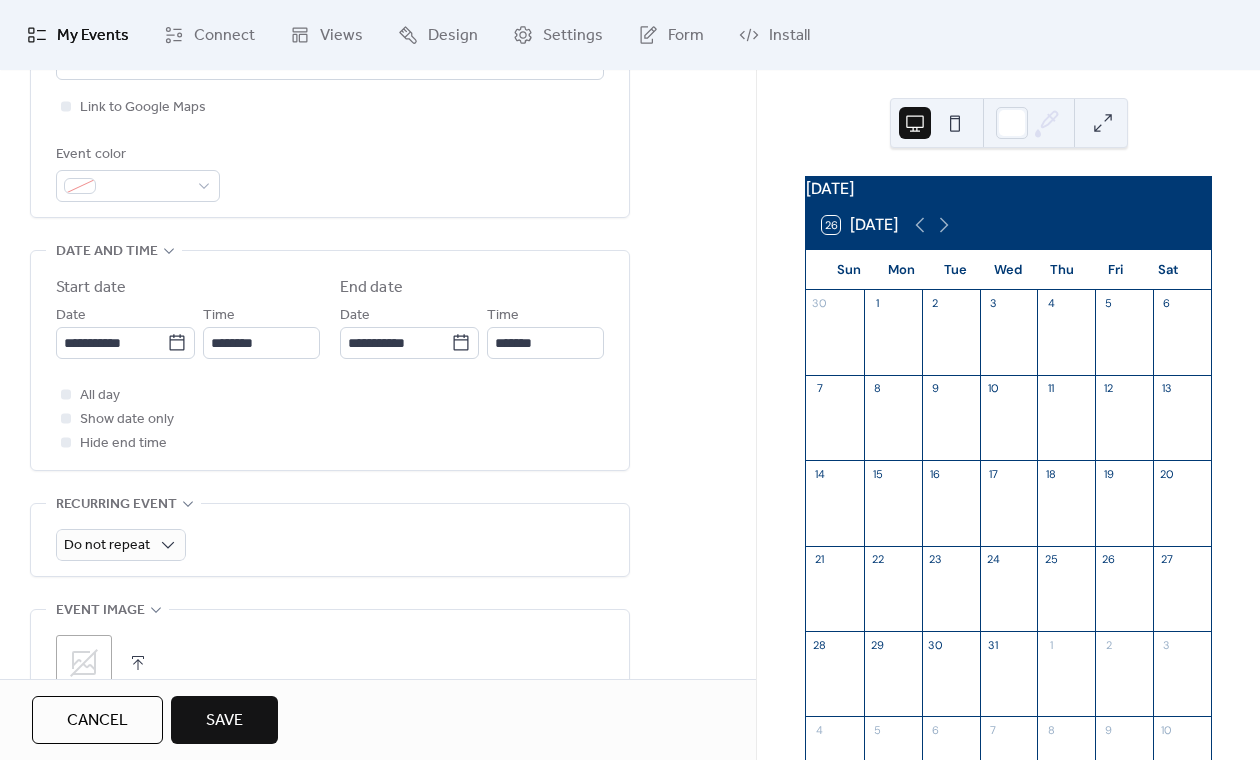 scroll, scrollTop: 586, scrollLeft: 0, axis: vertical 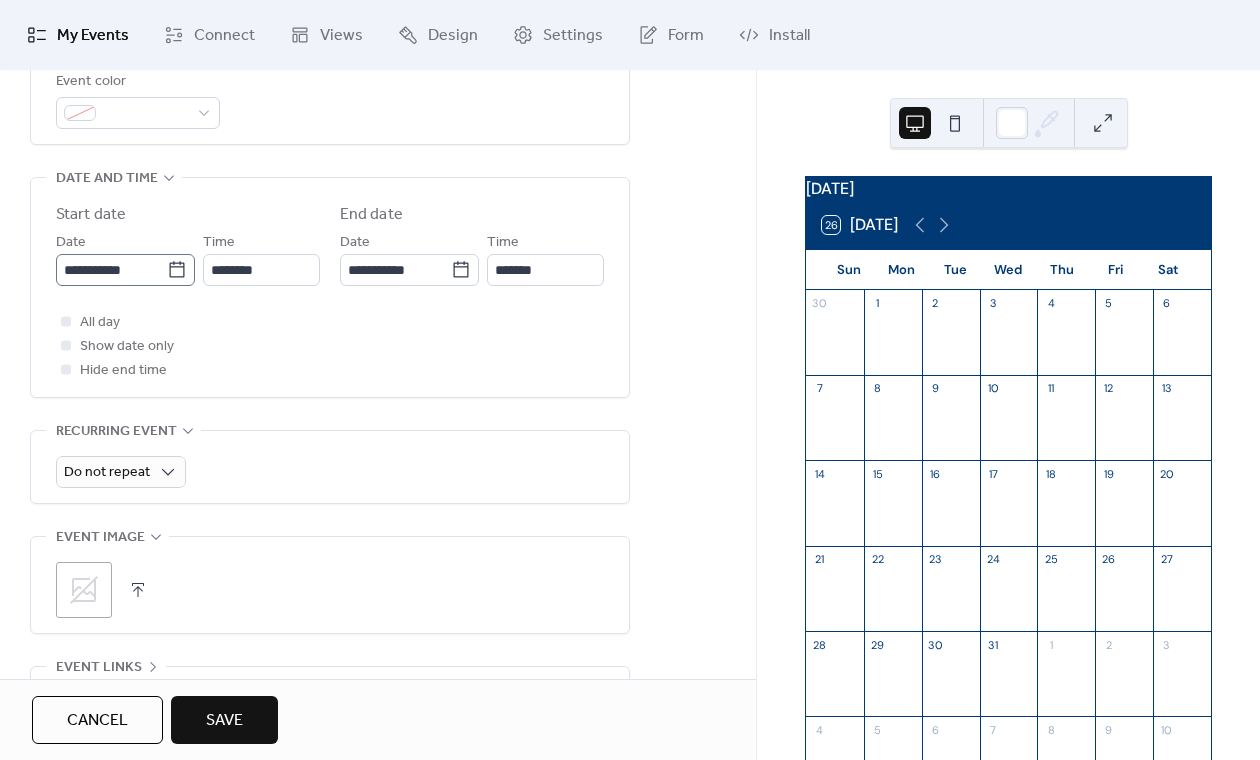 type 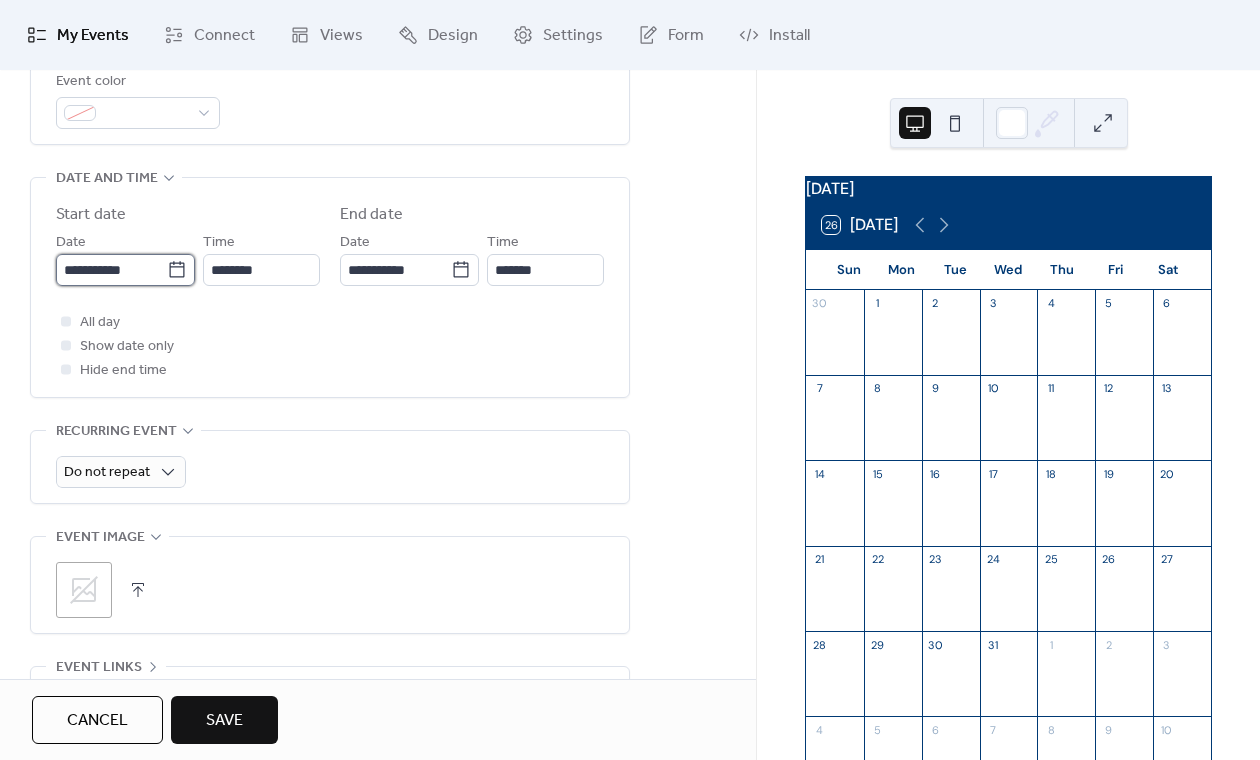 click on "**********" at bounding box center (111, 270) 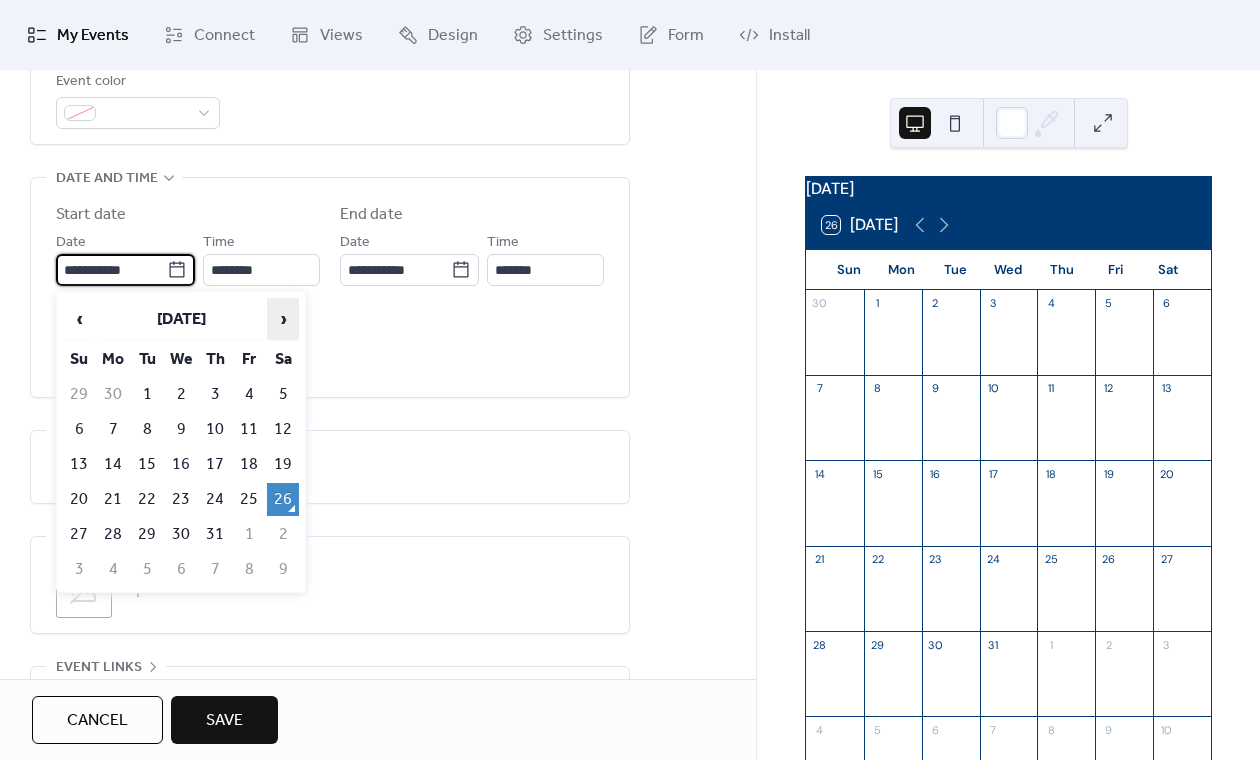 click on "›" at bounding box center [283, 319] 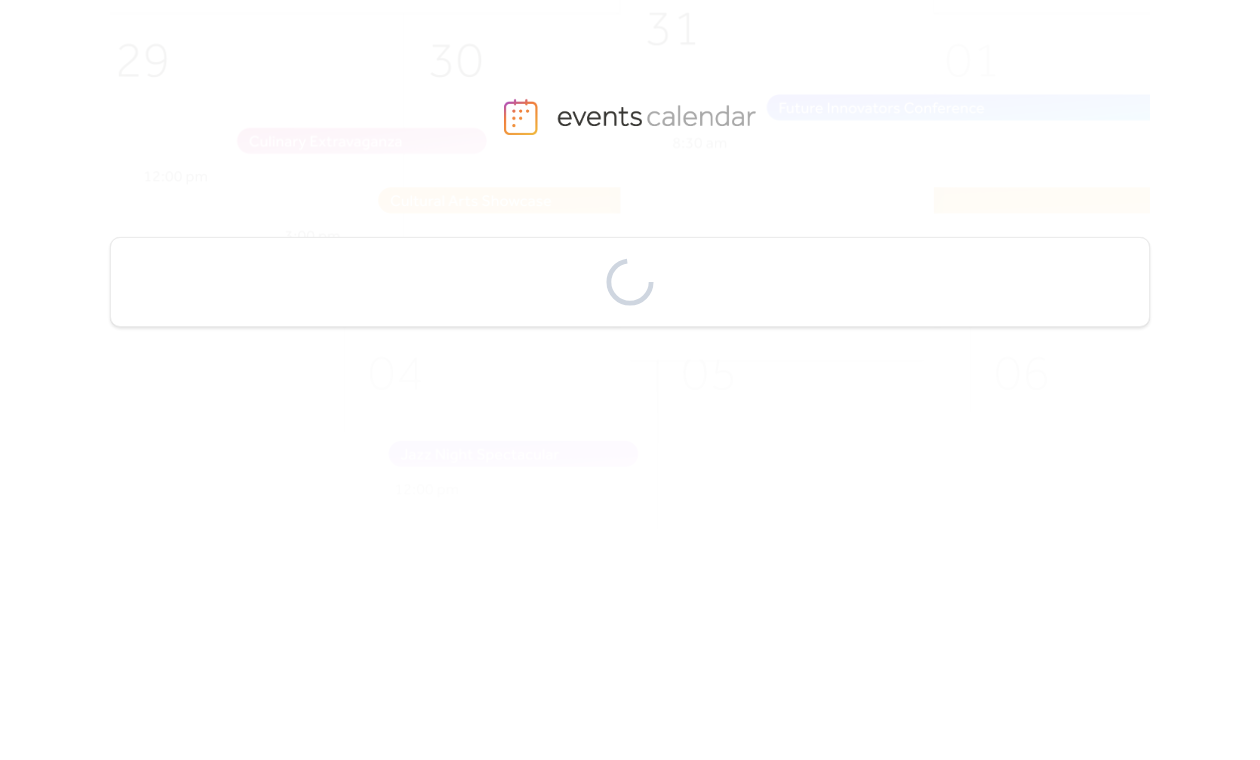 scroll, scrollTop: 0, scrollLeft: 0, axis: both 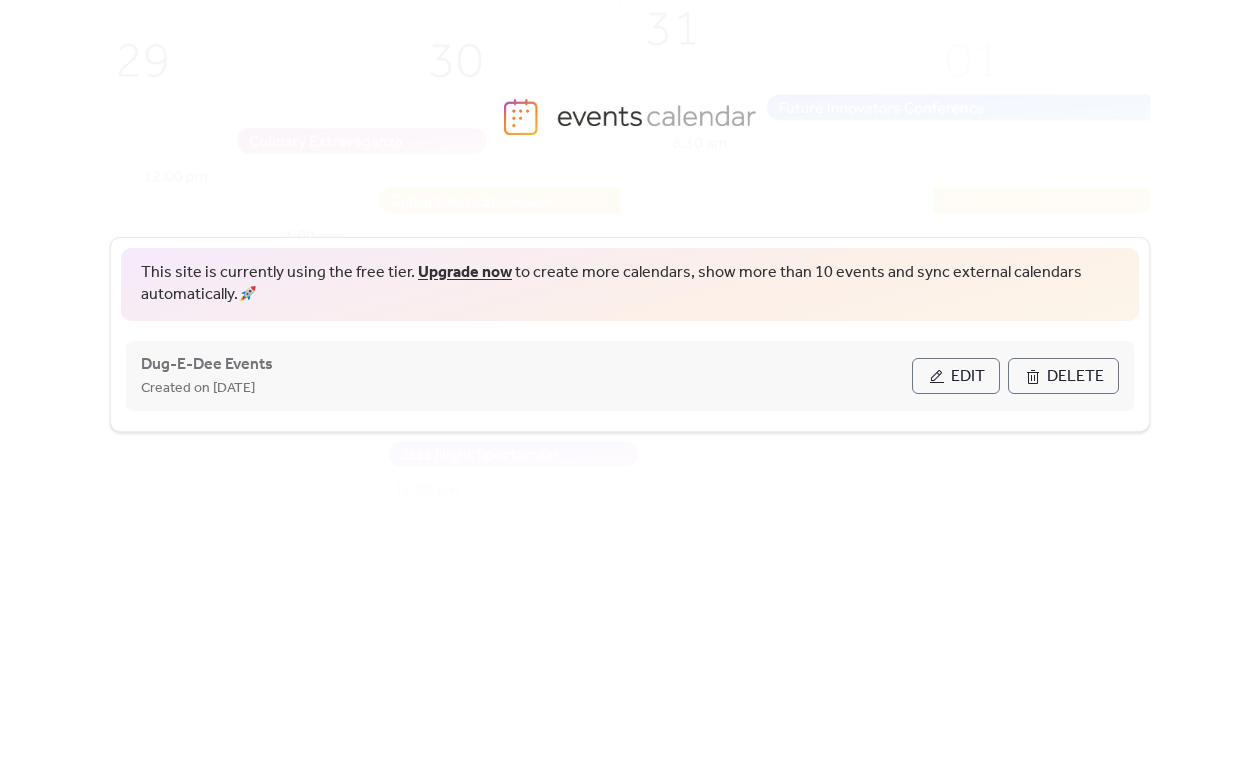 click on "Edit" at bounding box center (968, 377) 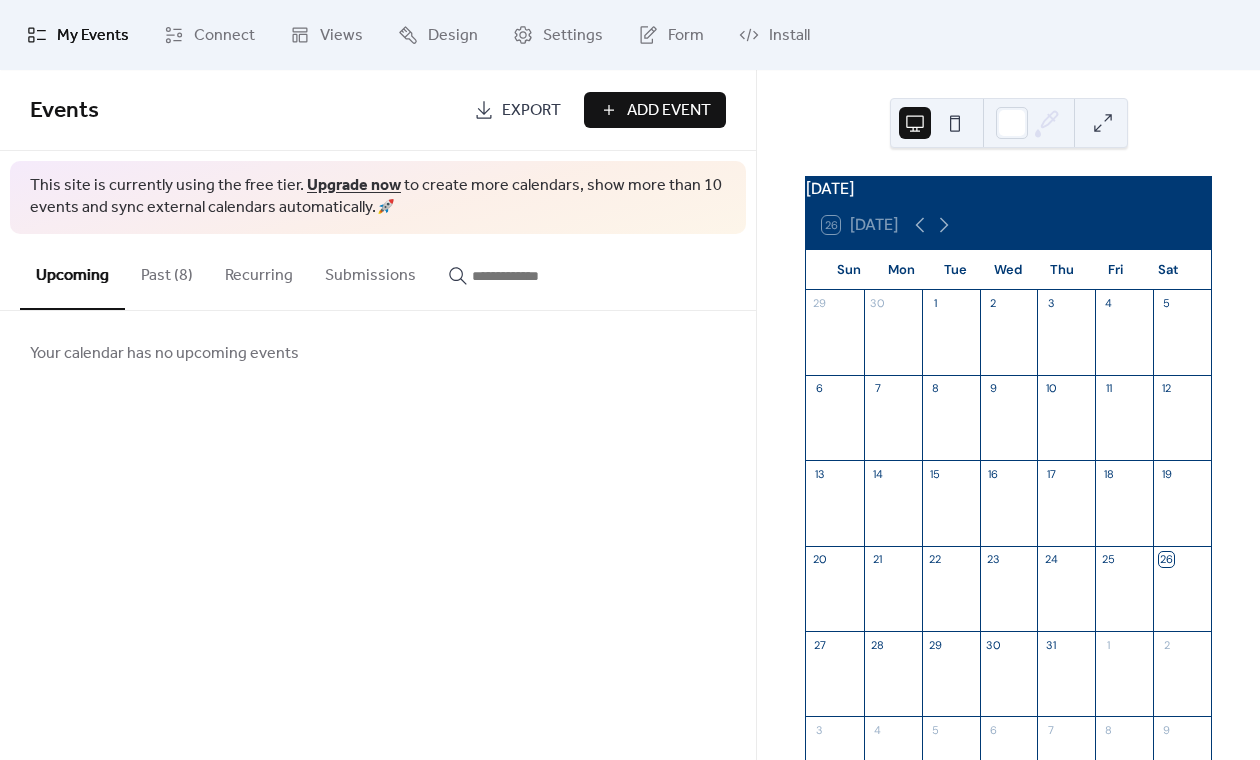 click on "Add Event" at bounding box center [655, 110] 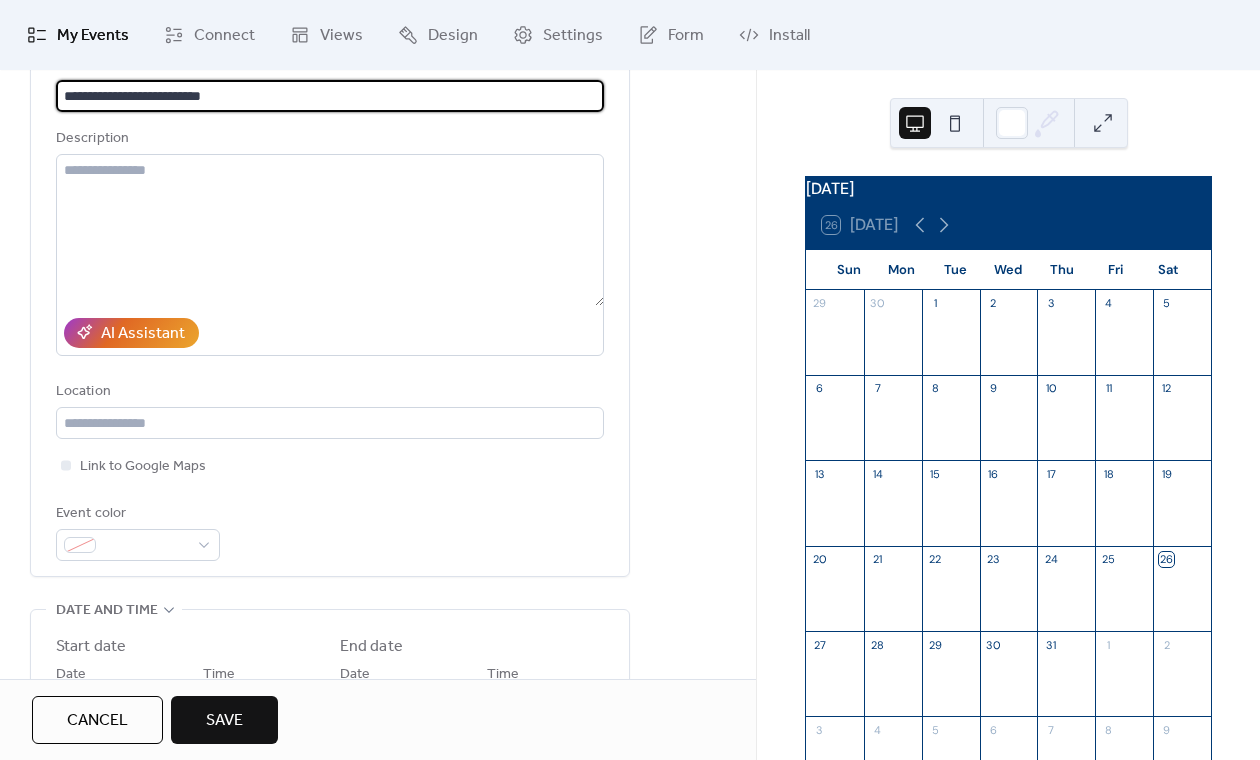 scroll, scrollTop: 157, scrollLeft: 0, axis: vertical 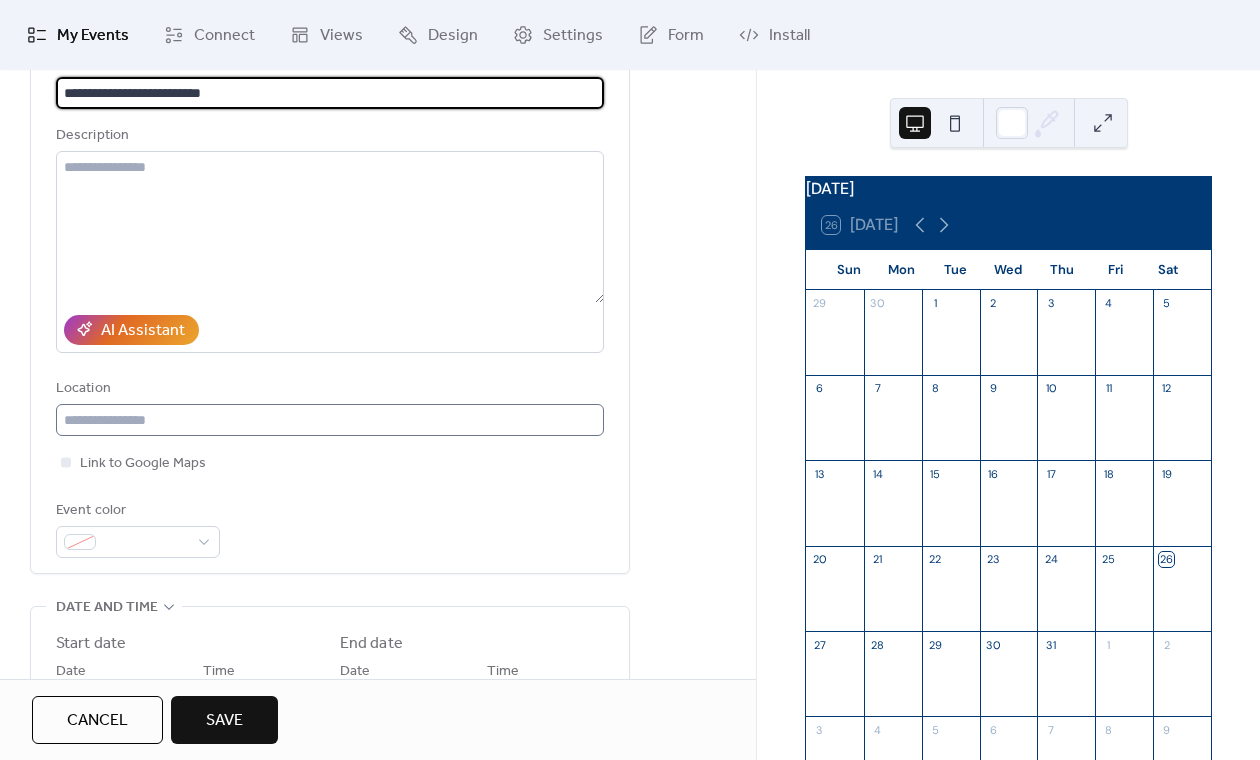 type on "**********" 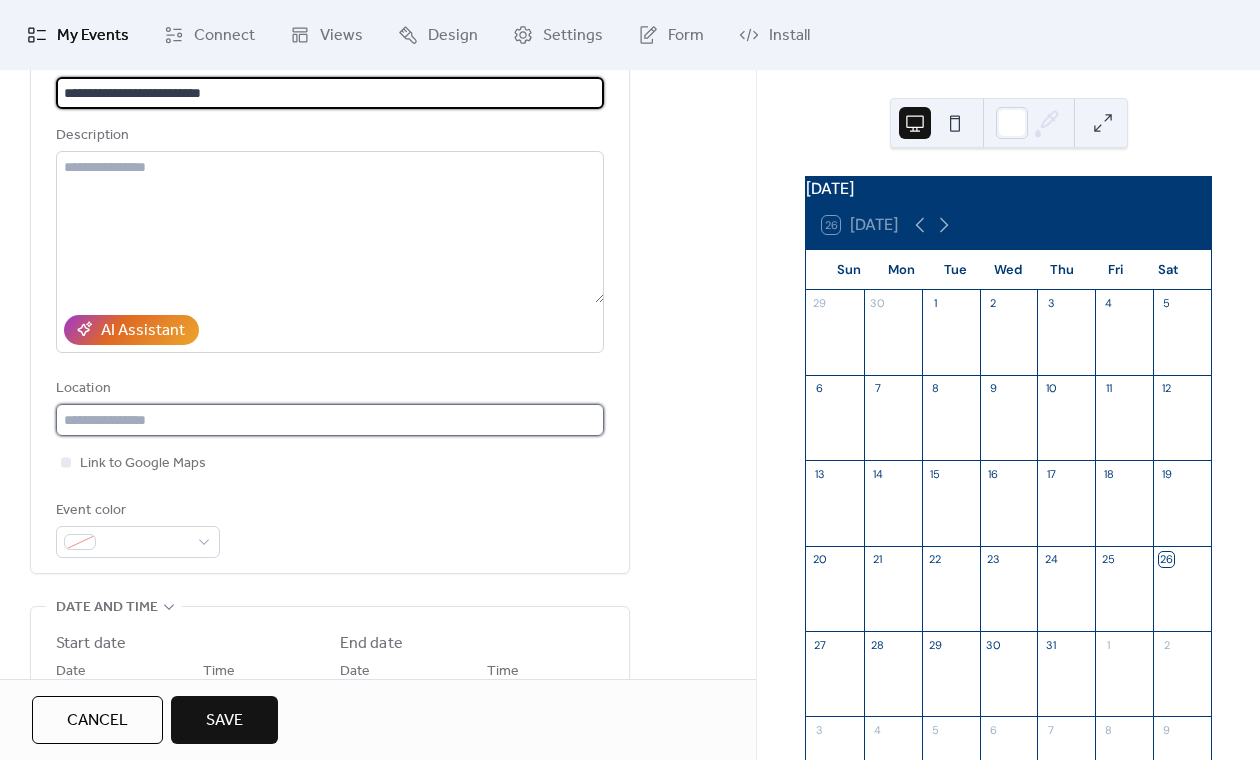click at bounding box center [330, 420] 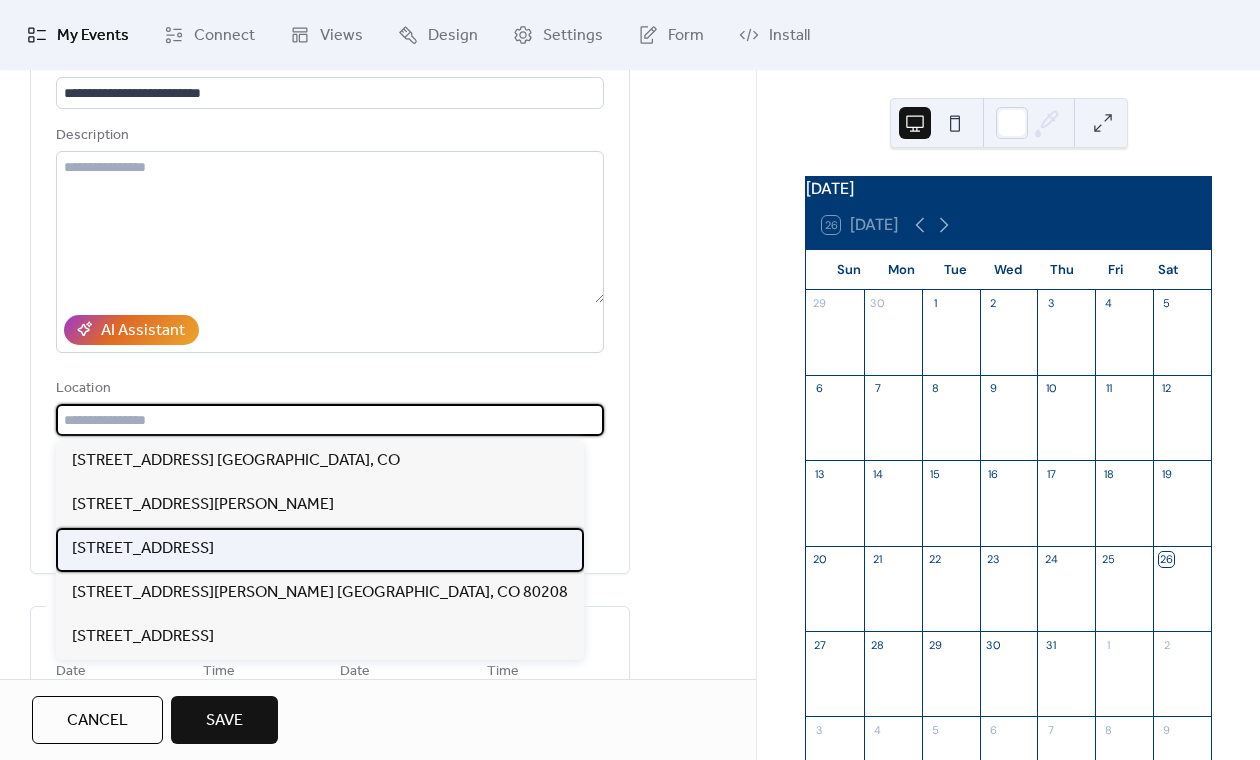 click on "[STREET_ADDRESS]" at bounding box center (143, 549) 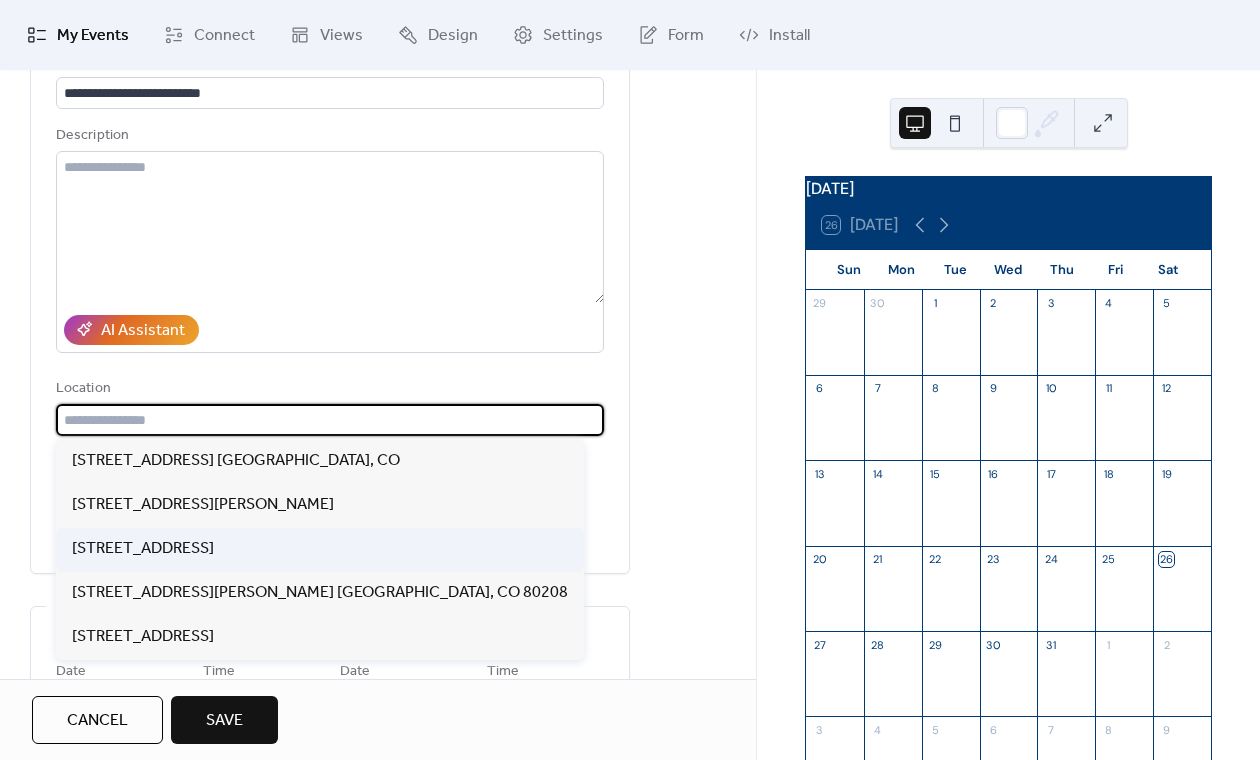 type on "**********" 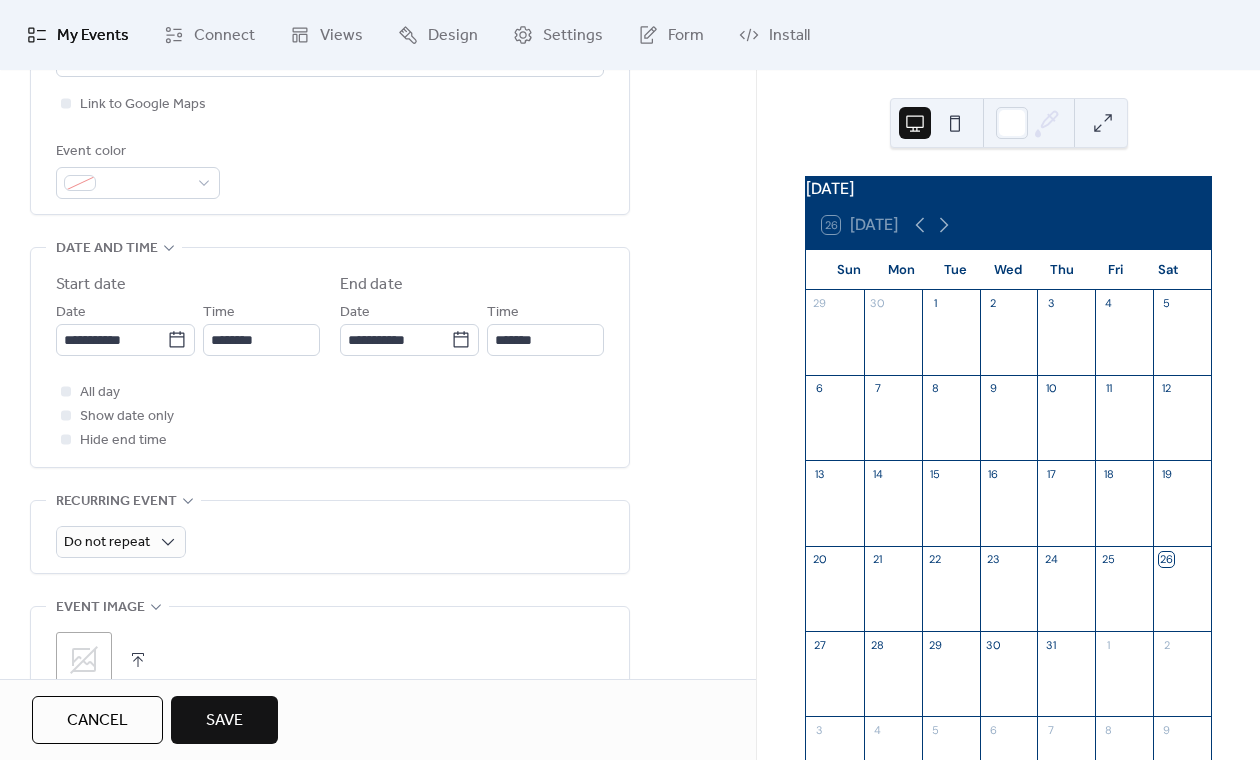 scroll, scrollTop: 517, scrollLeft: 0, axis: vertical 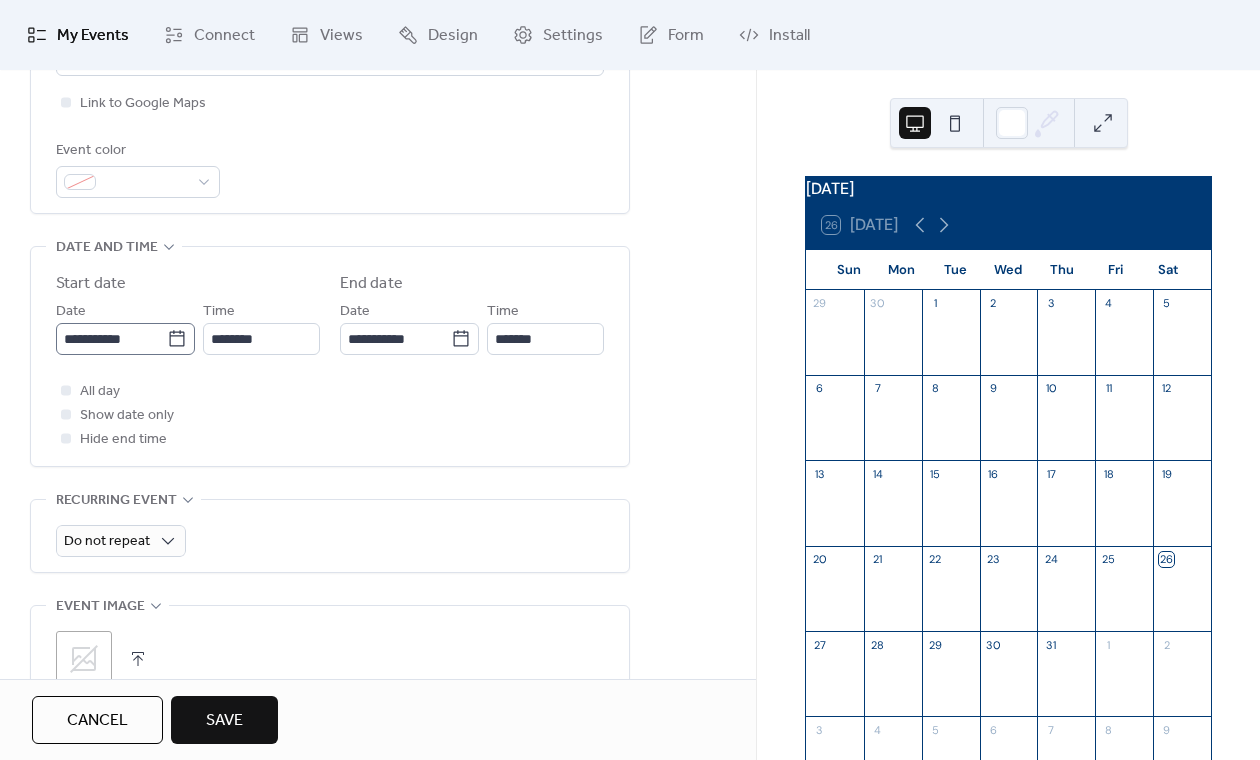 click 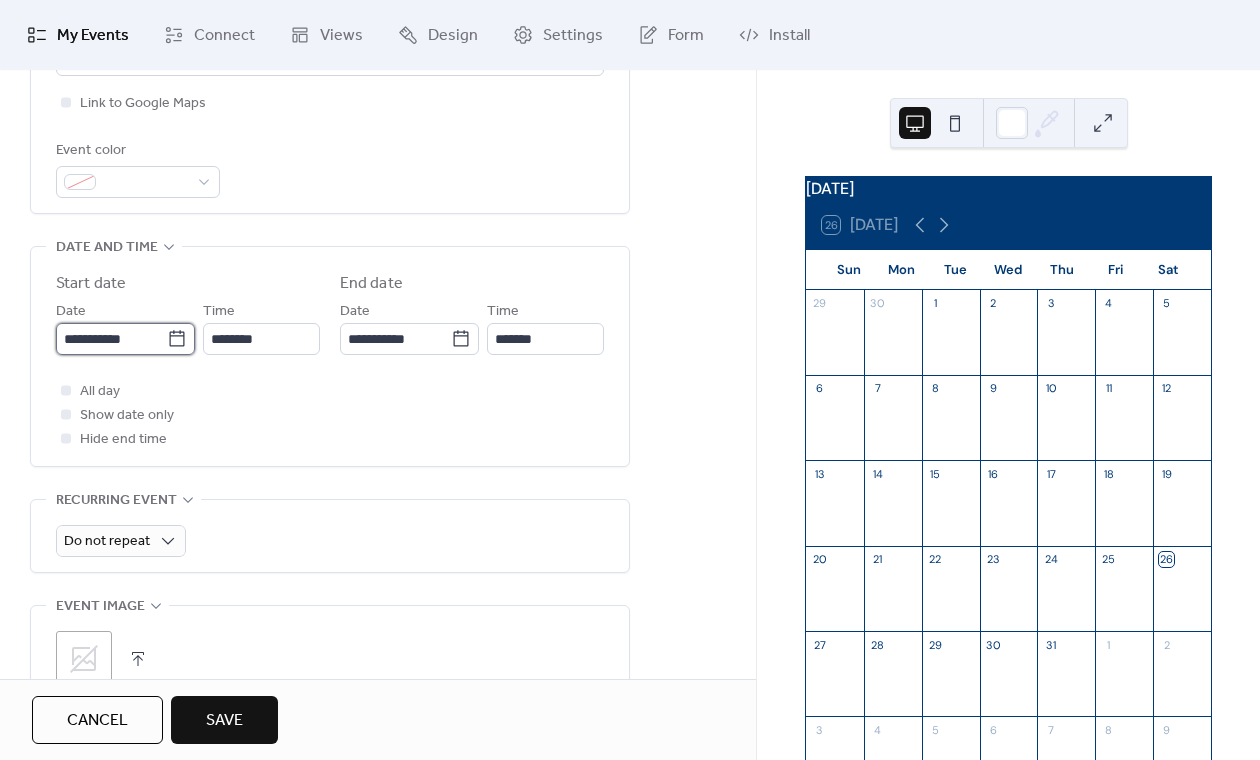 click on "**********" at bounding box center [111, 339] 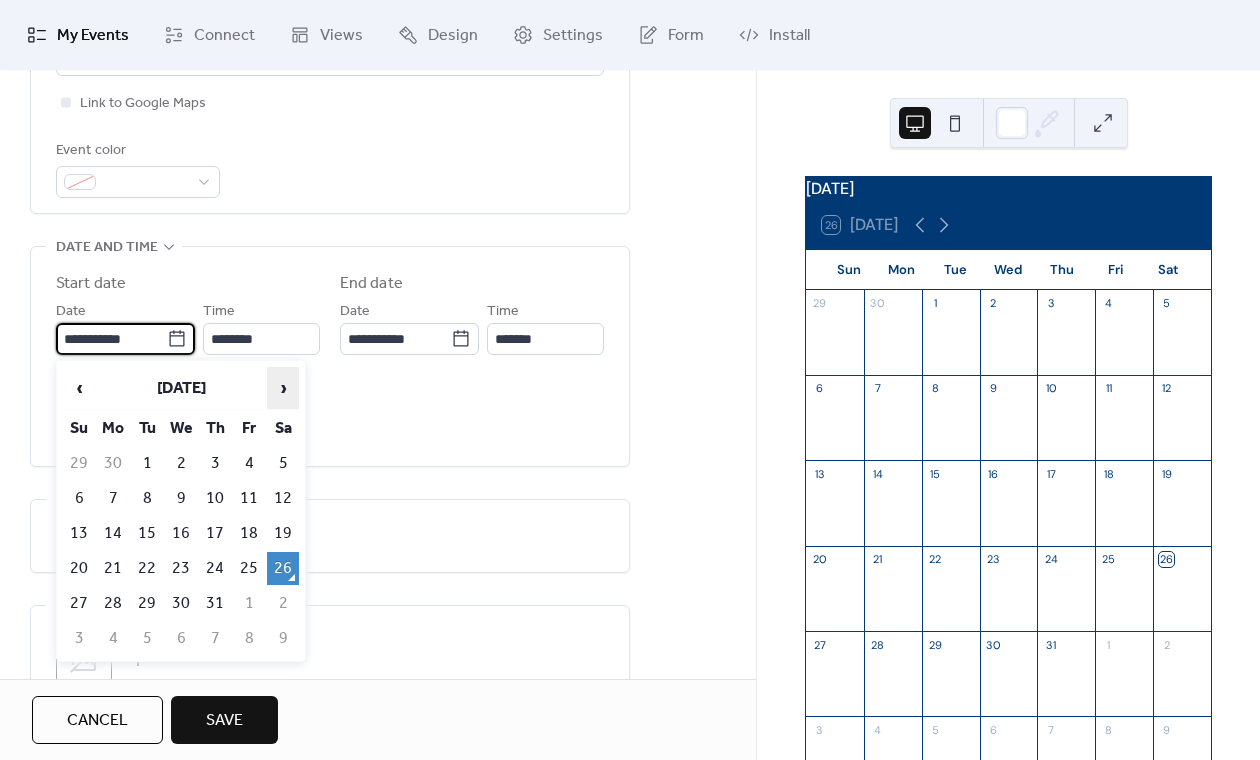 click on "›" at bounding box center [283, 388] 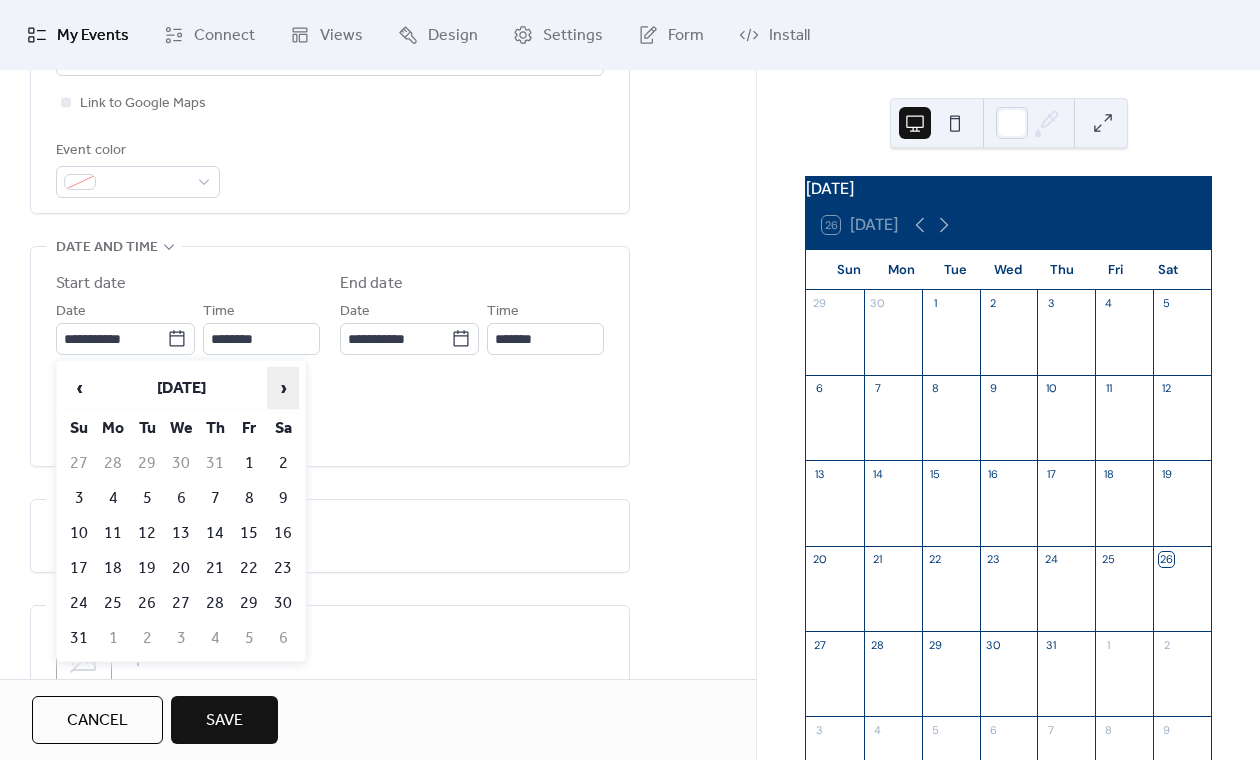 click on "›" at bounding box center [283, 388] 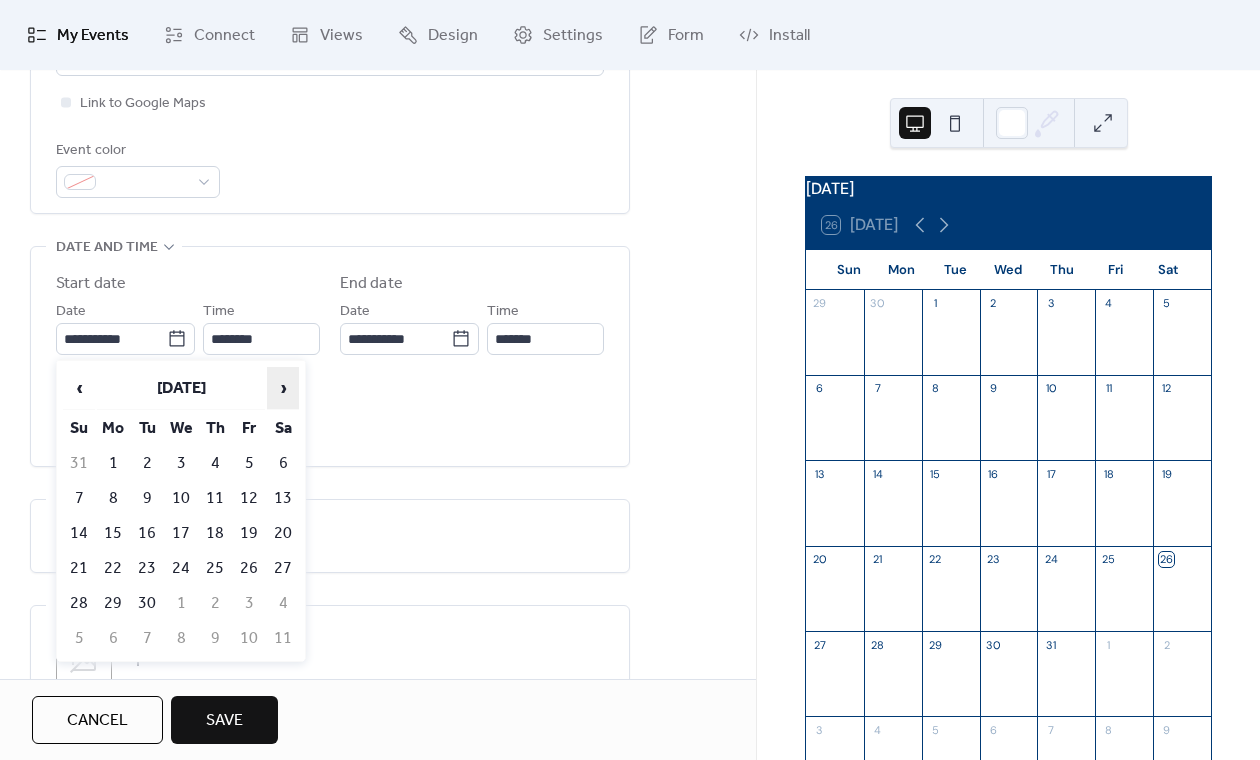 click on "›" at bounding box center (283, 388) 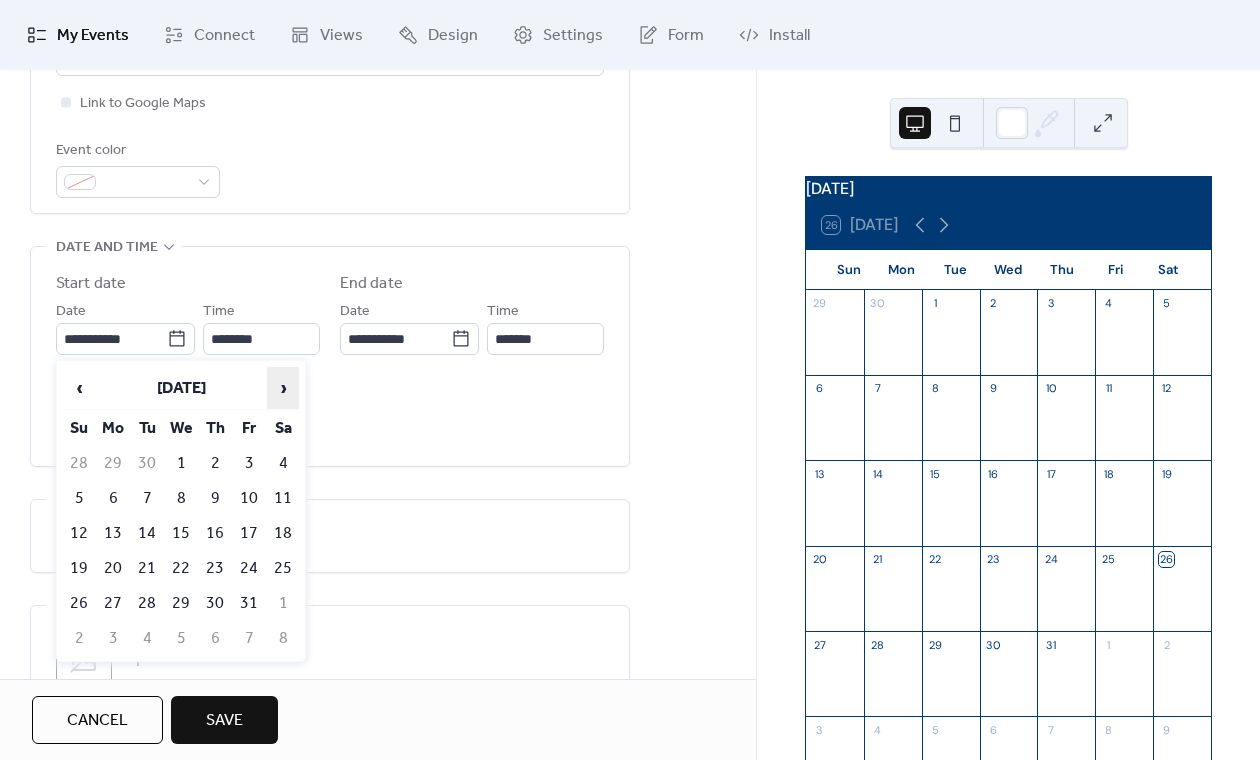 click on "›" at bounding box center [283, 388] 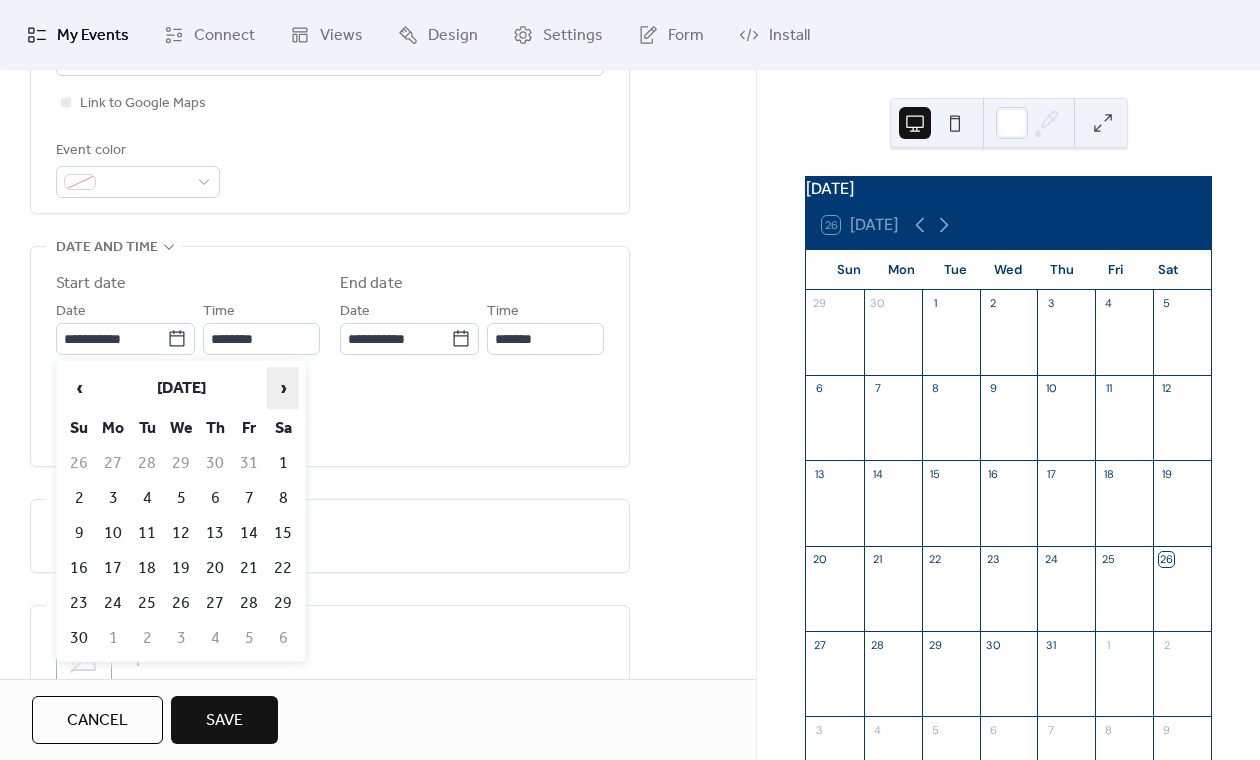 click on "›" at bounding box center [283, 388] 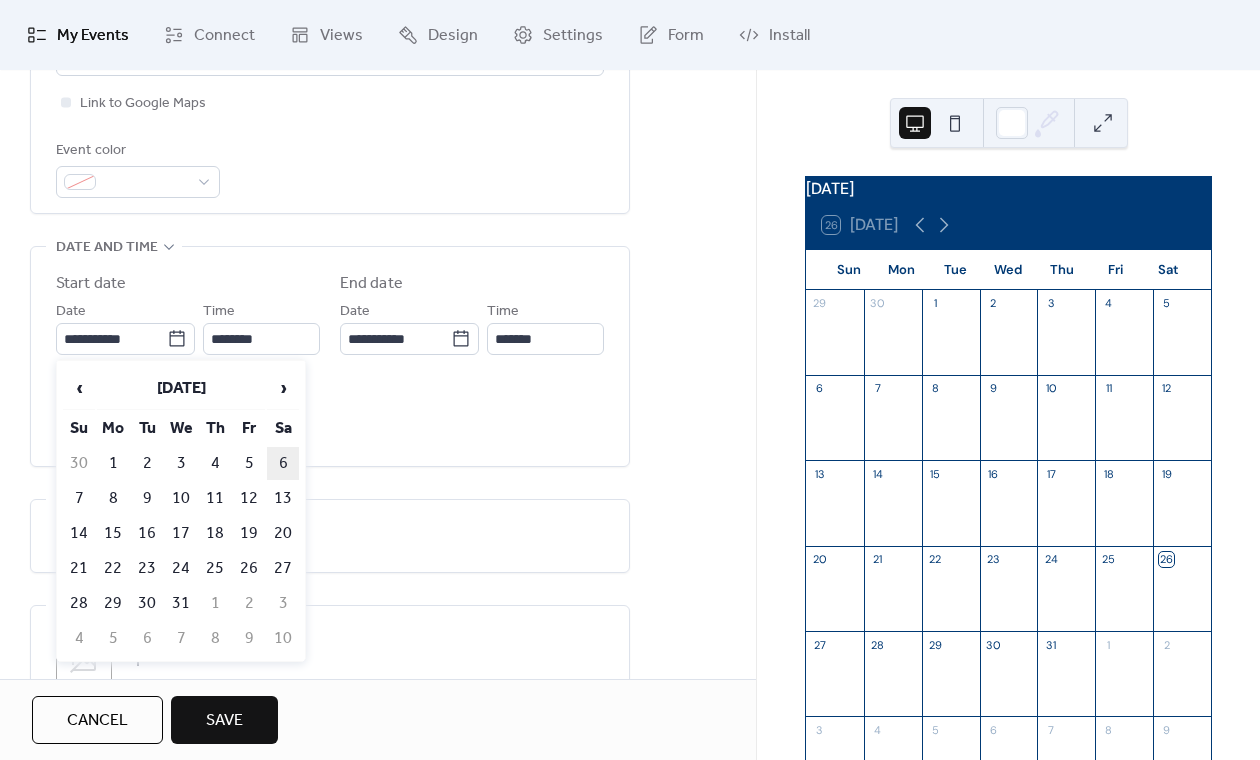 click on "6" at bounding box center (283, 463) 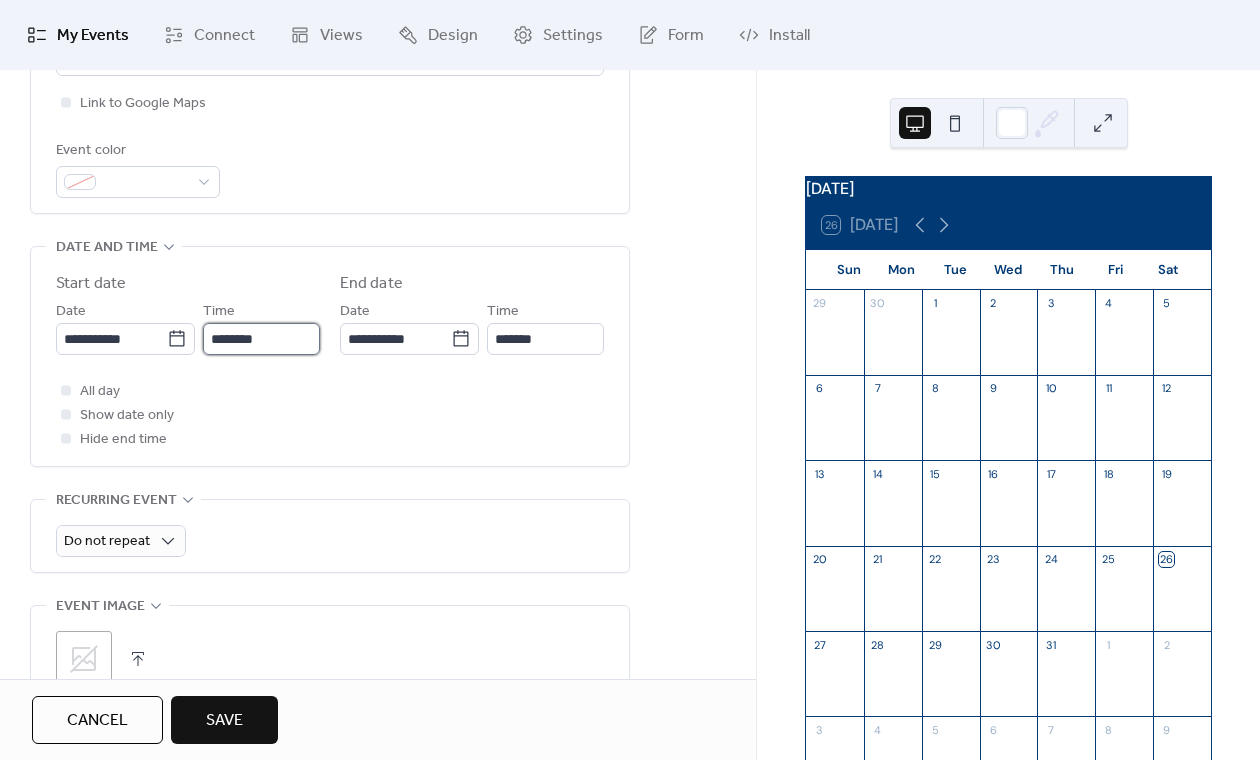 click on "********" at bounding box center (261, 339) 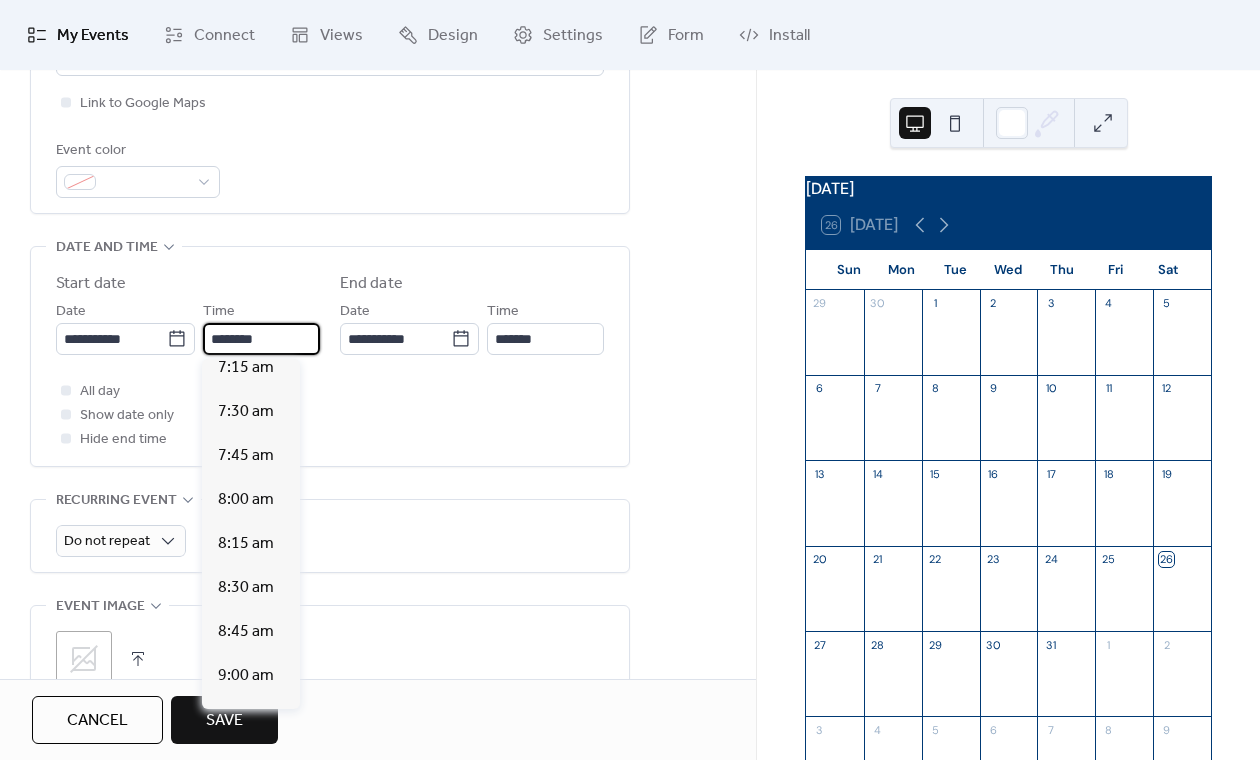 scroll, scrollTop: 1289, scrollLeft: 0, axis: vertical 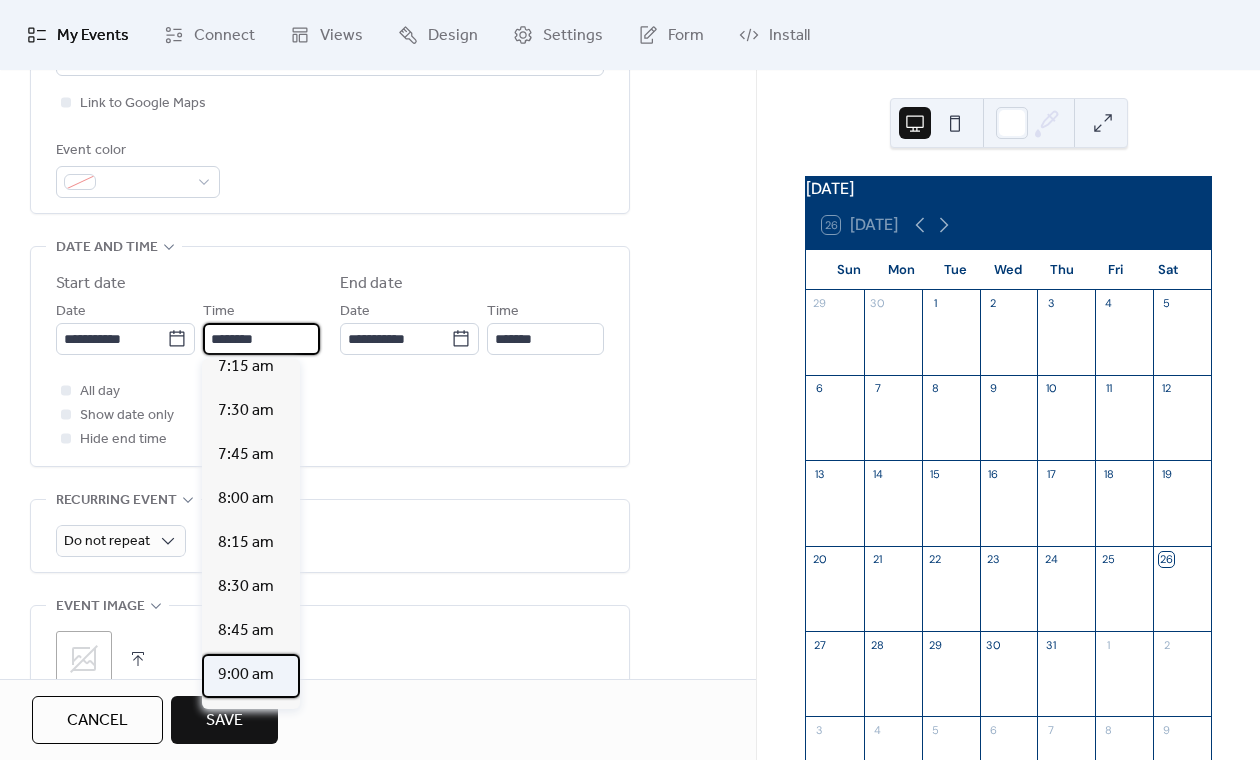 click on "9:00 am" at bounding box center (246, 675) 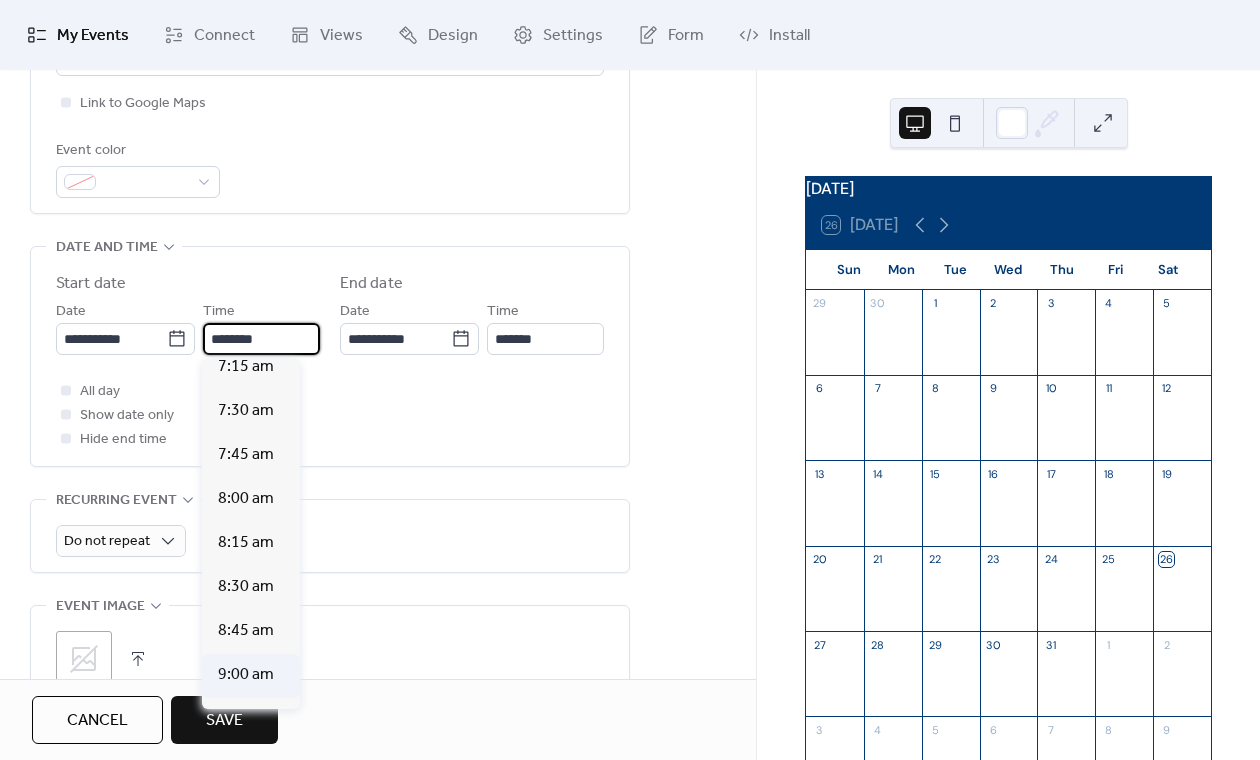 type on "*******" 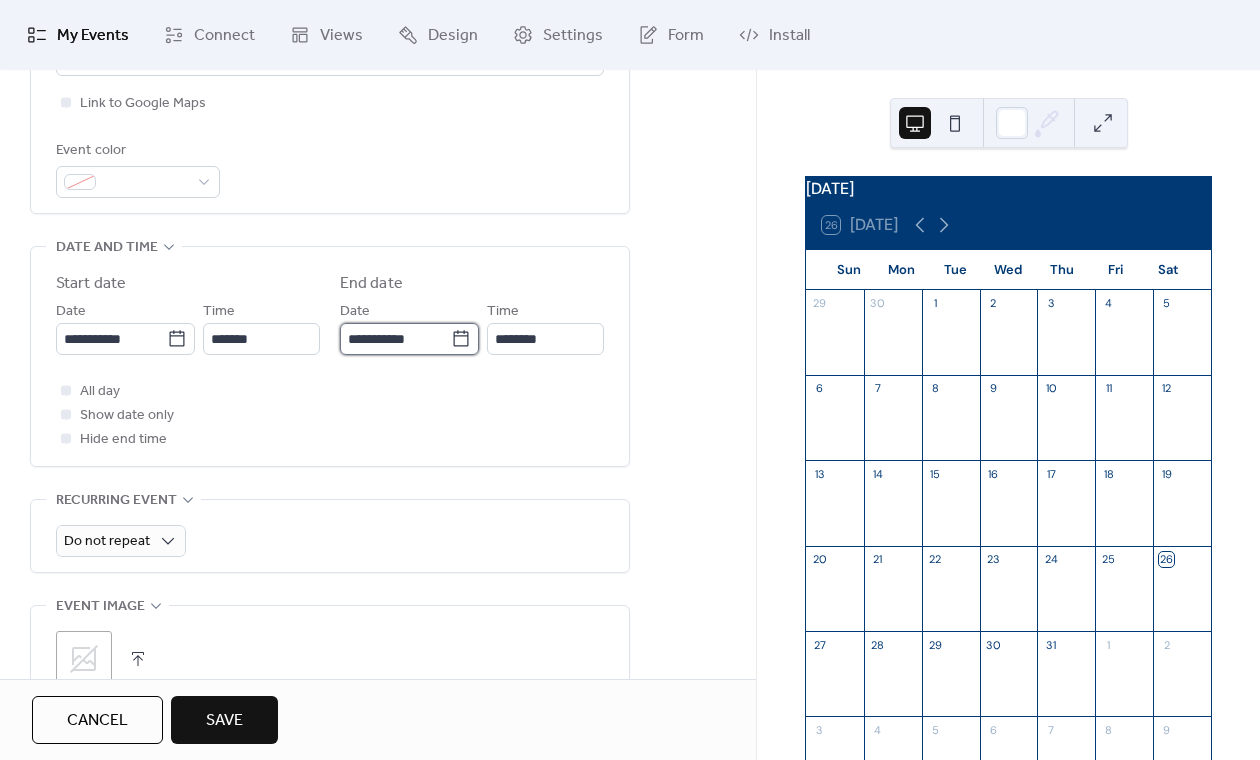click on "**********" at bounding box center [395, 339] 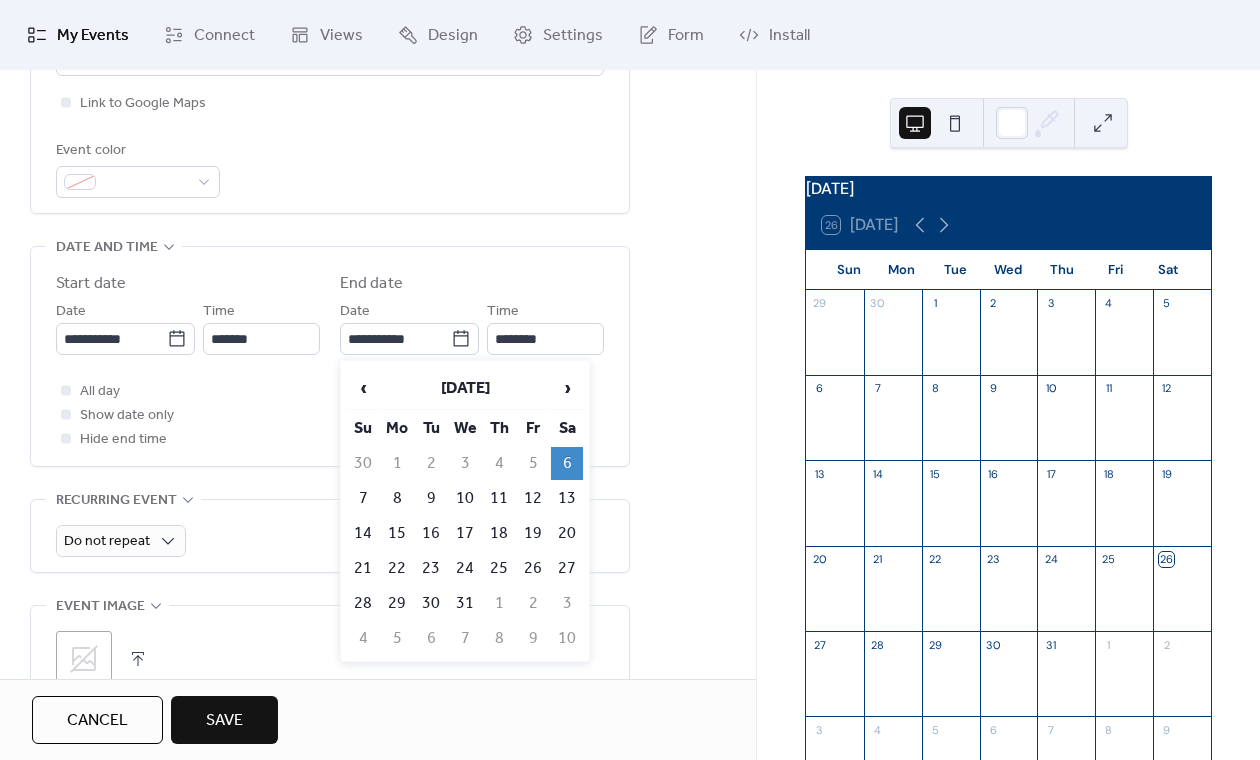 click on "6" at bounding box center (567, 463) 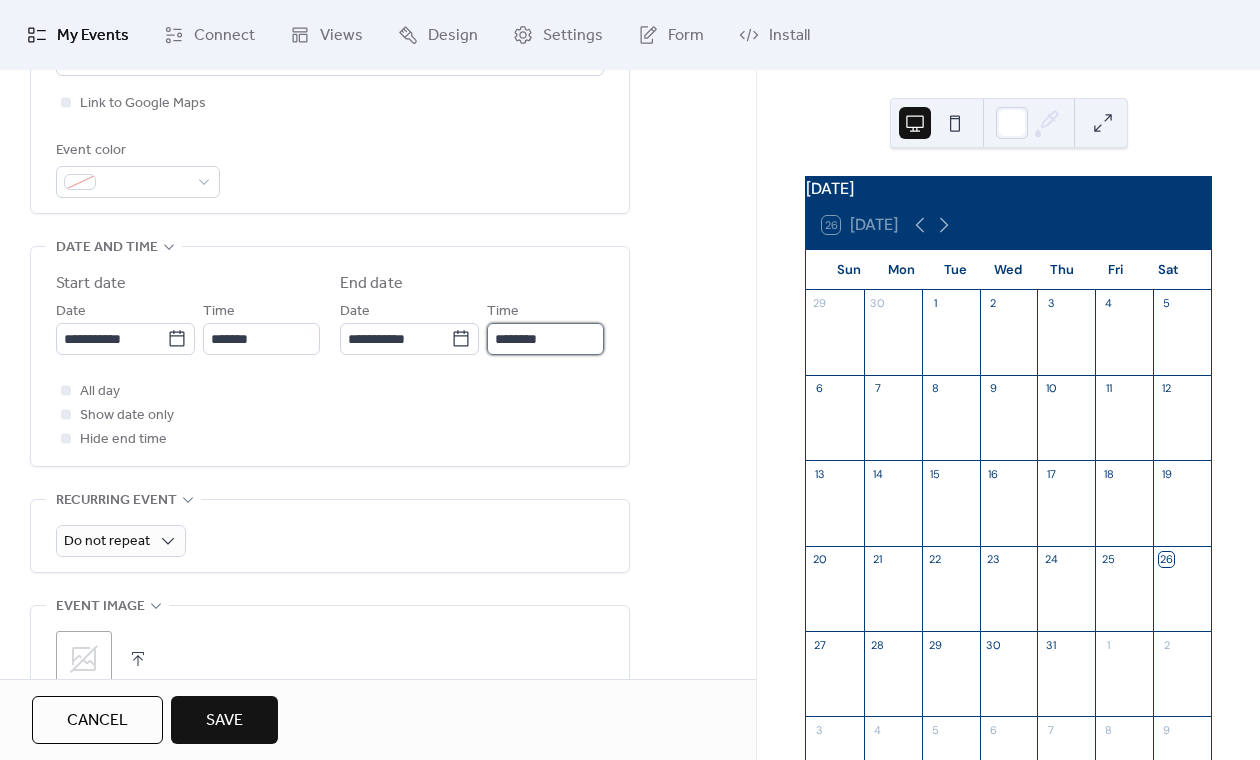 click on "********" at bounding box center (545, 339) 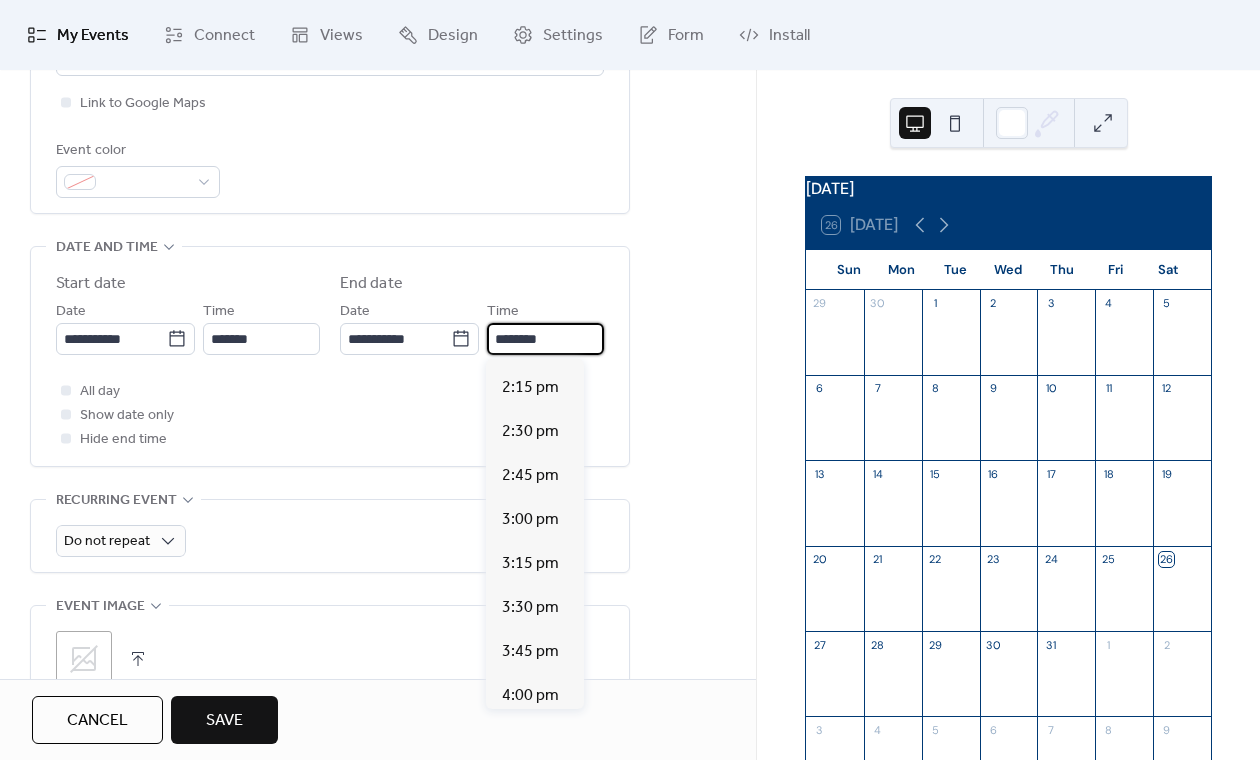 scroll, scrollTop: 875, scrollLeft: 0, axis: vertical 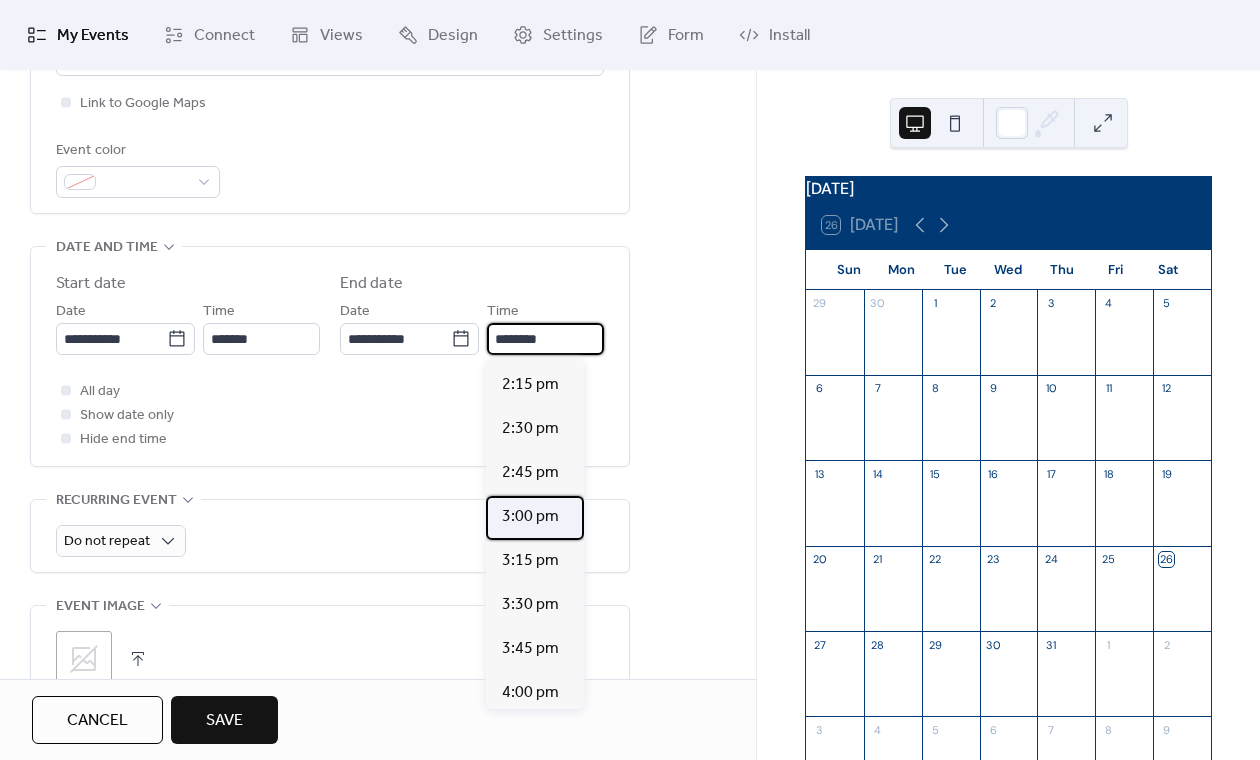 click on "3:00 pm" at bounding box center (530, 517) 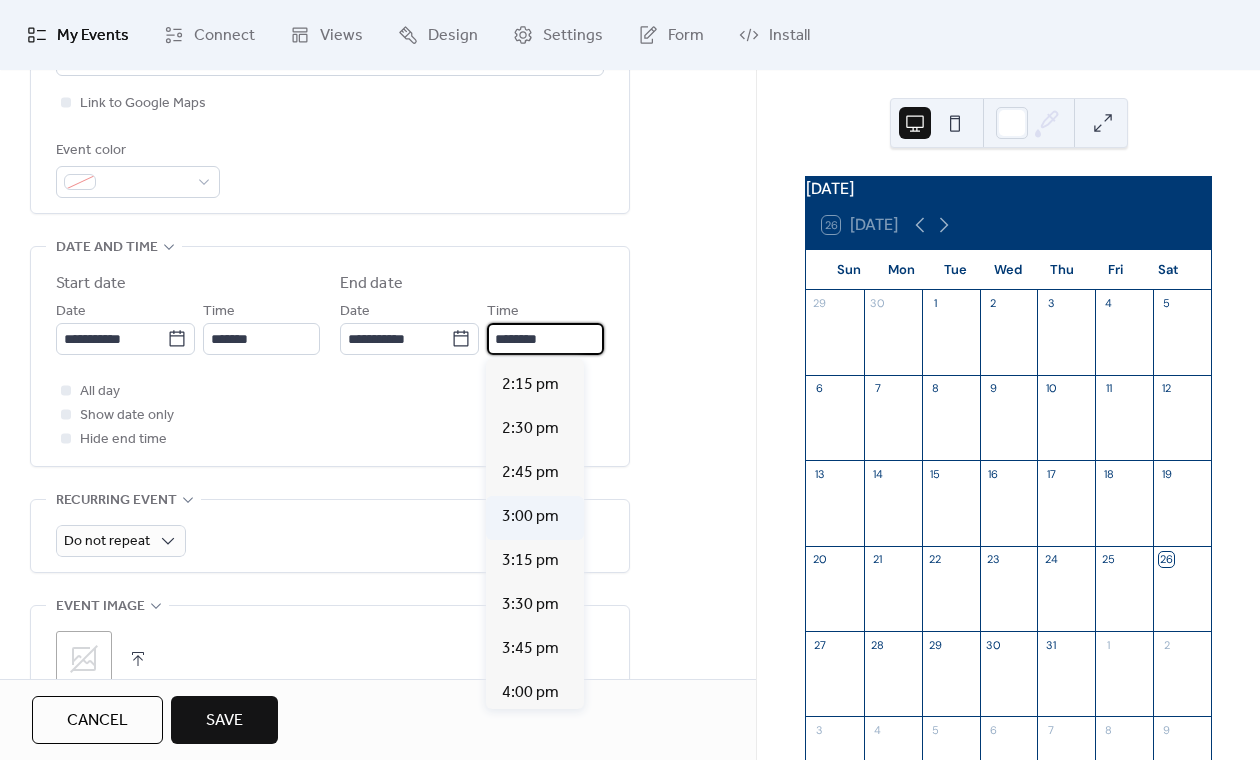 type on "*******" 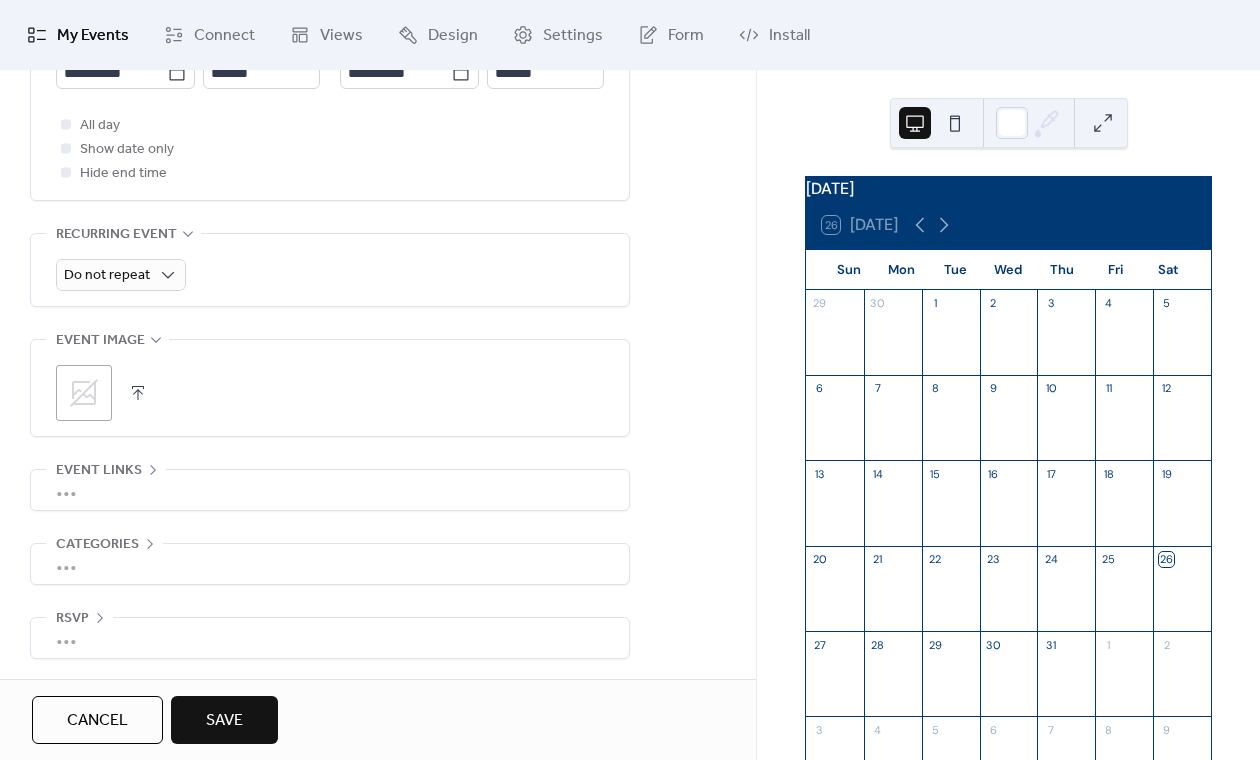 scroll, scrollTop: 787, scrollLeft: 0, axis: vertical 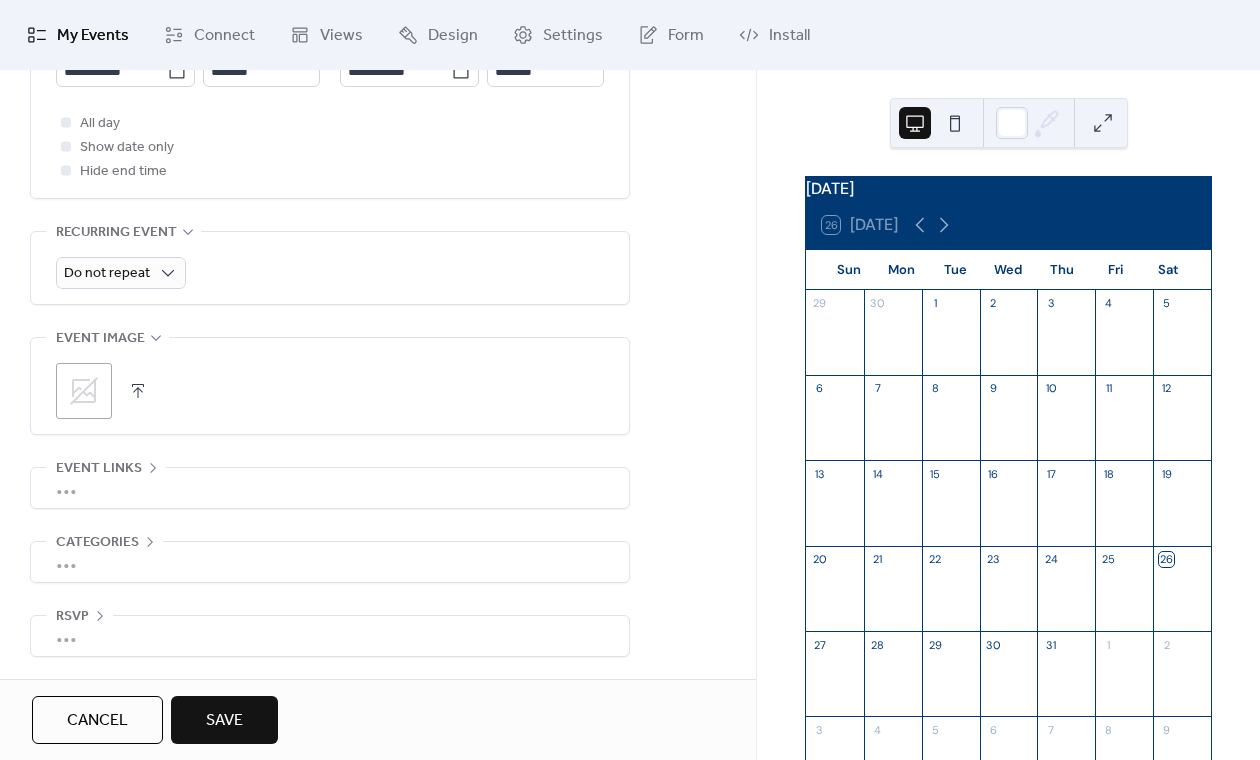 click on "Save" at bounding box center (224, 721) 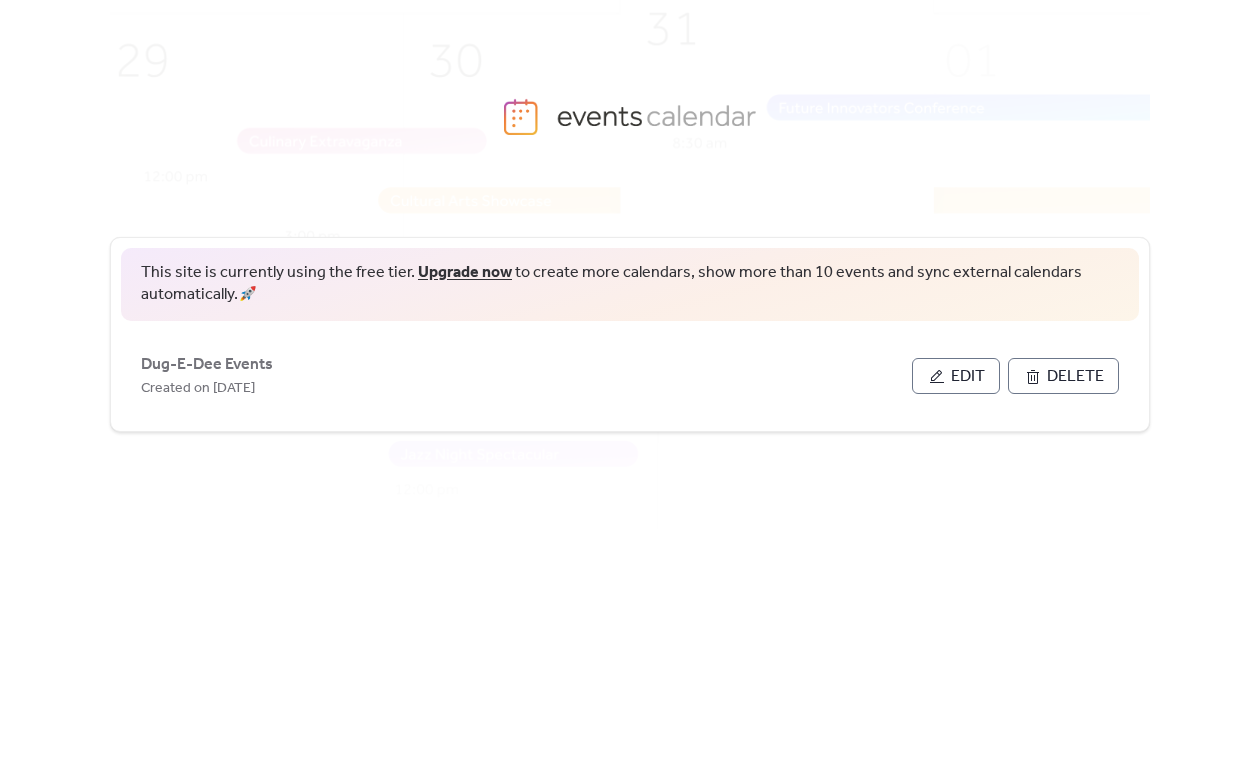 scroll, scrollTop: 0, scrollLeft: 0, axis: both 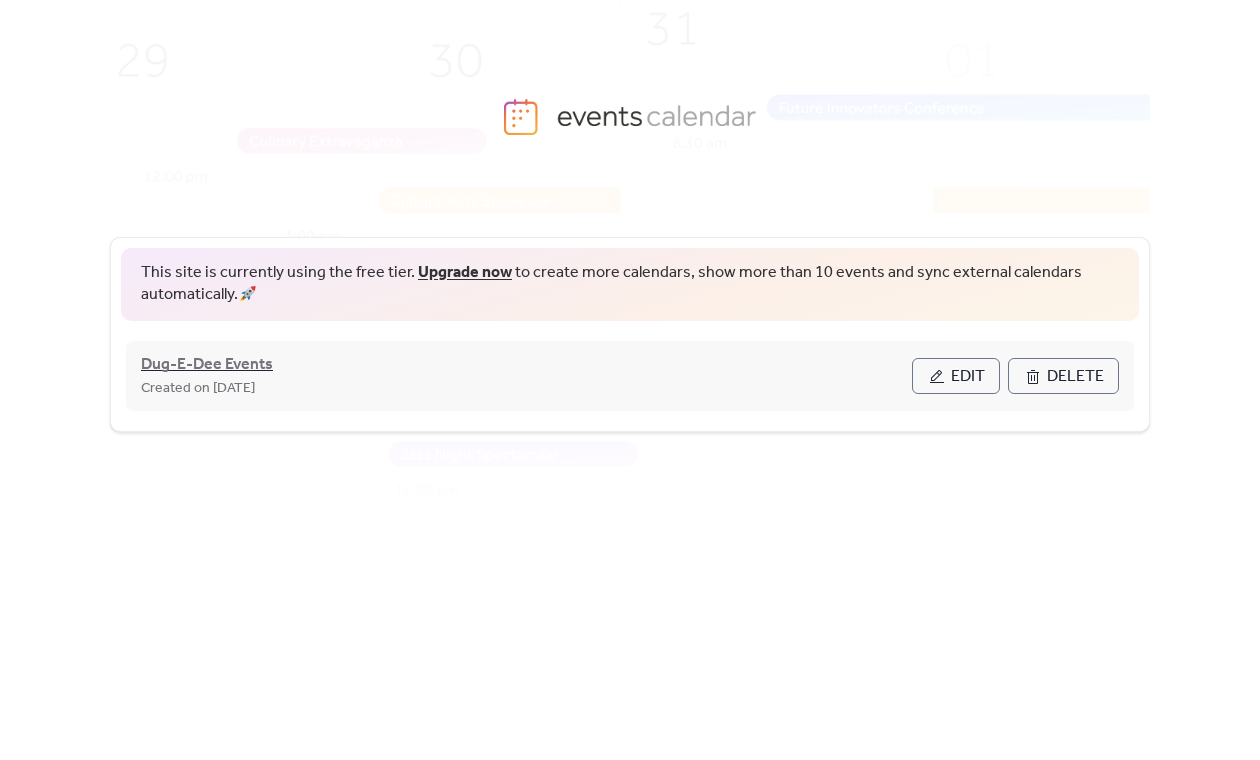 click on "Dug-E-Dee Events" at bounding box center [207, 365] 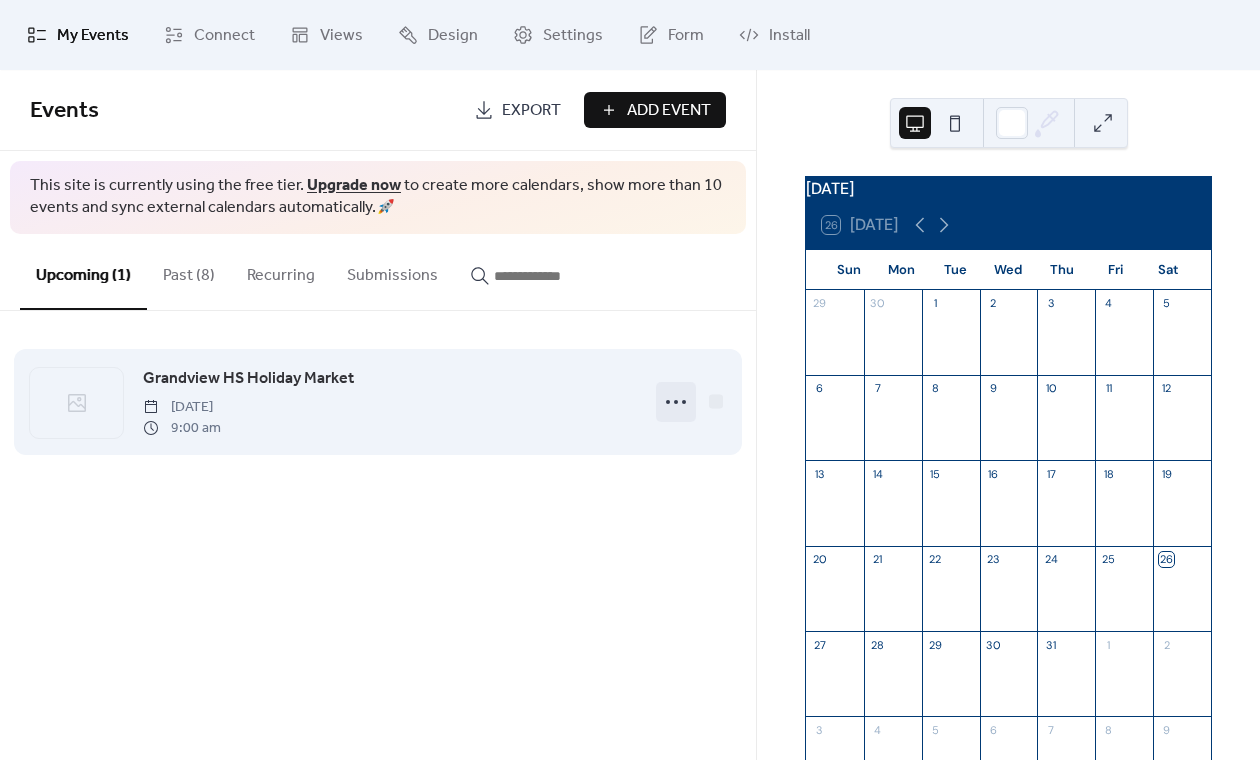 click 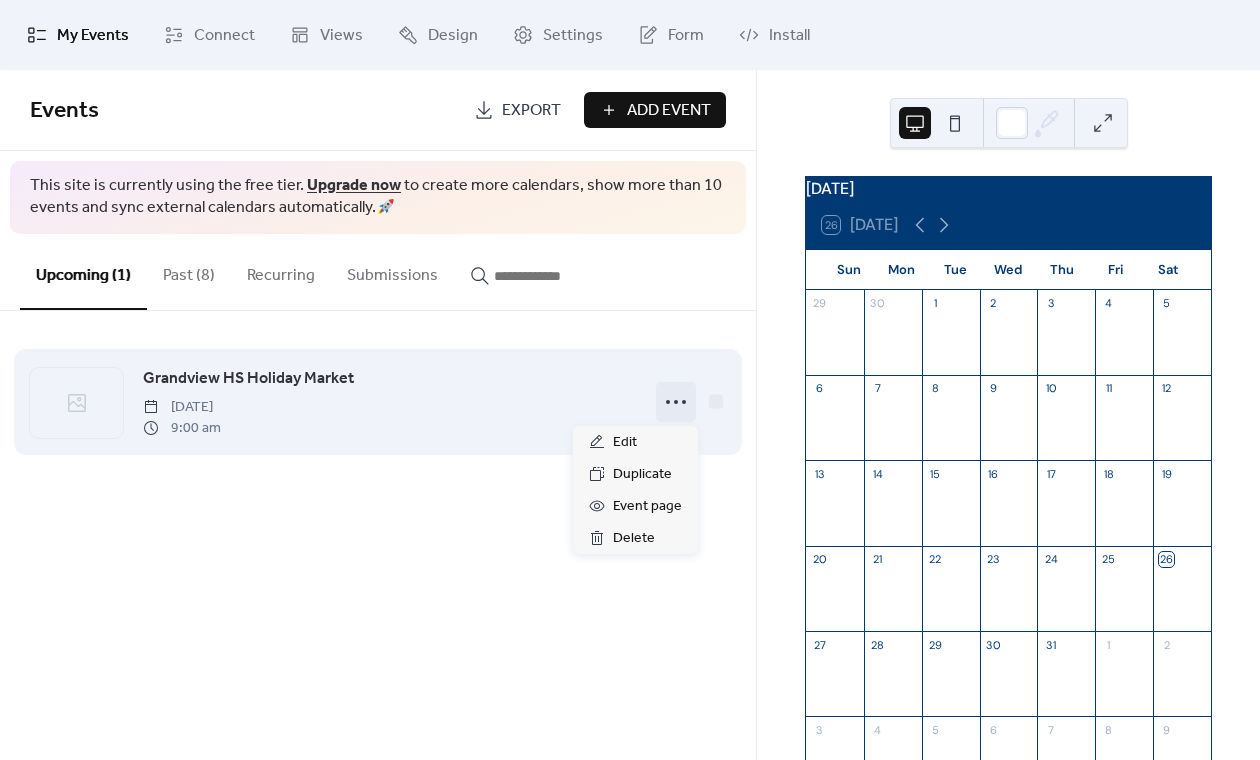 click 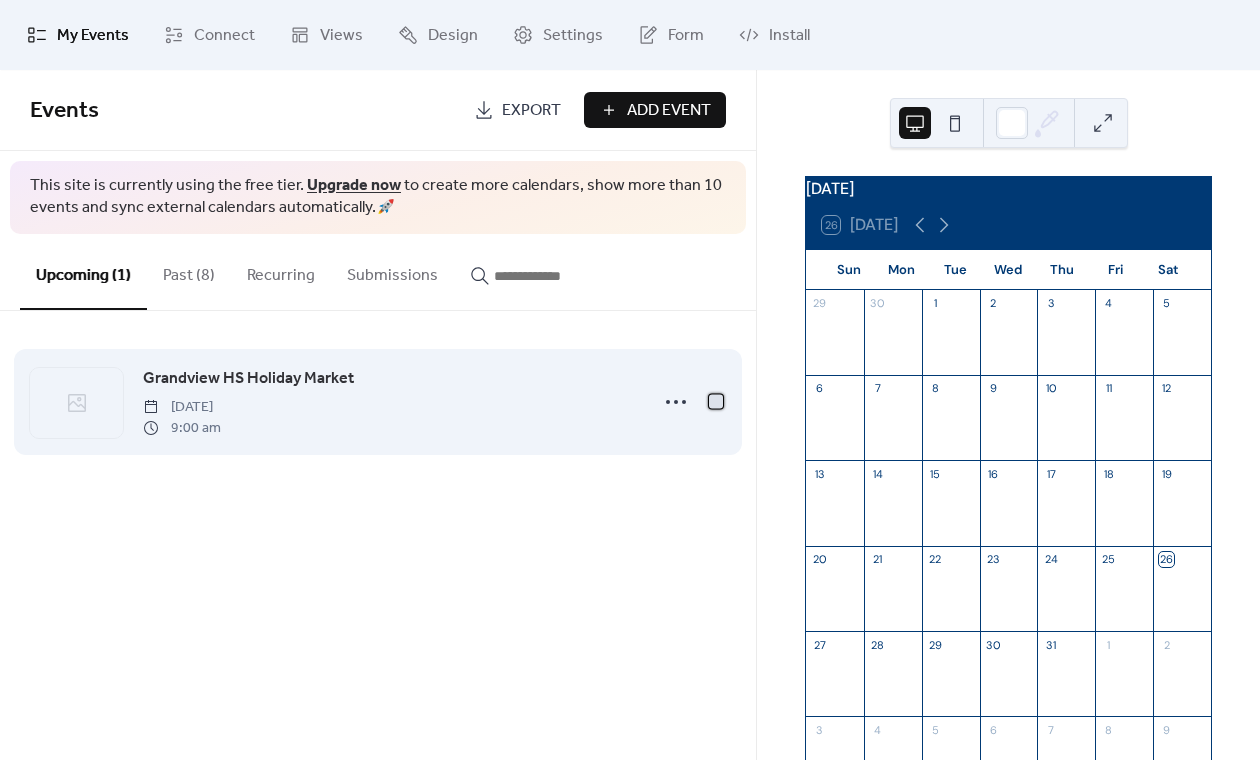 click at bounding box center [716, 401] 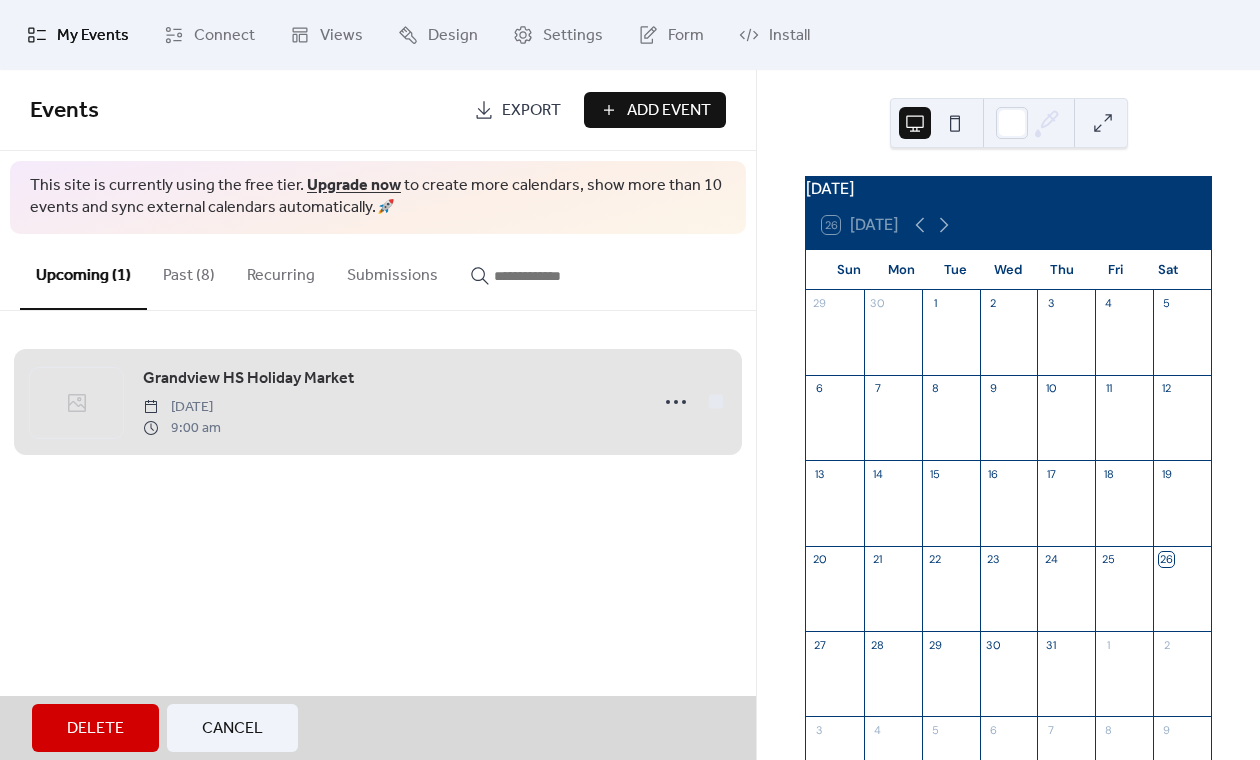 click on "Events Export Add Event This site is currently using the free tier.   Upgrade now   to create more calendars, show more than 10 events and sync external calendars automatically. 🚀 Upcoming (1) Past (8) Recurring Submissions Grandview HS Holiday Market Saturday, December 6, 2025 9:00 am Delete Cancel" at bounding box center [378, 415] 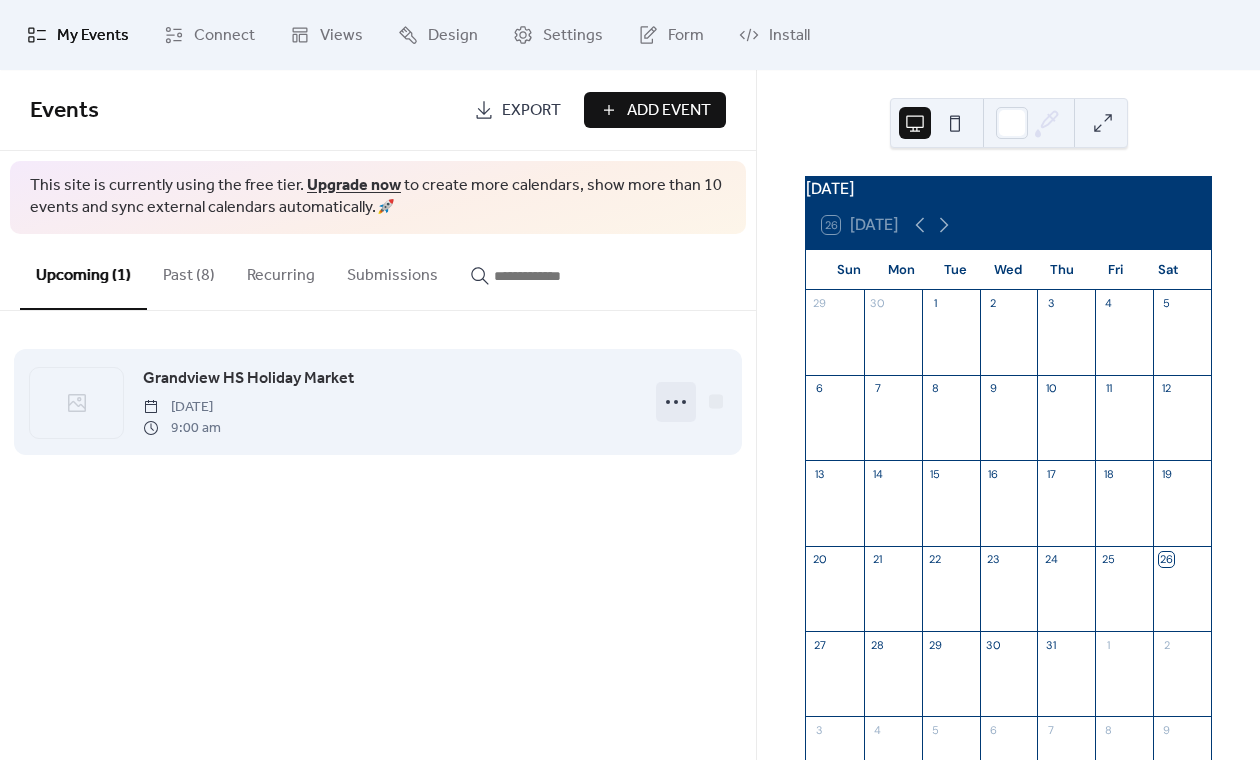 click 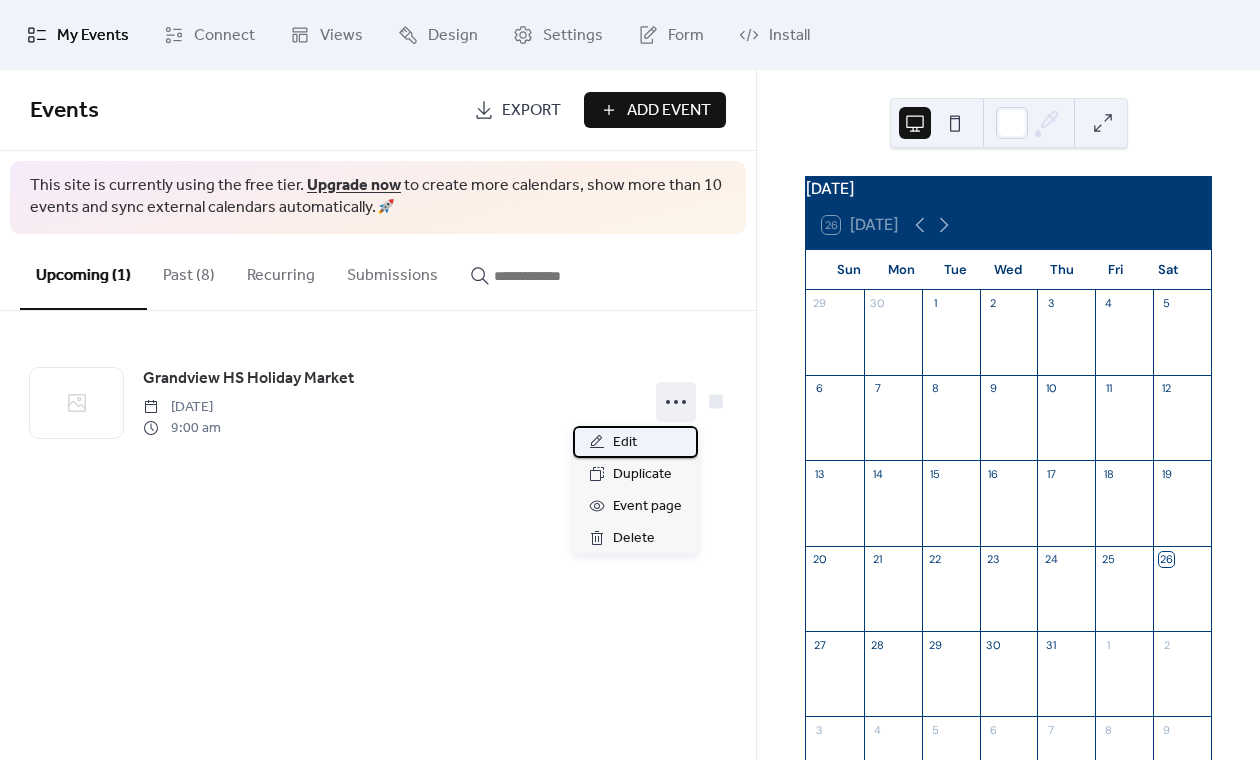 click on "Edit" at bounding box center (625, 443) 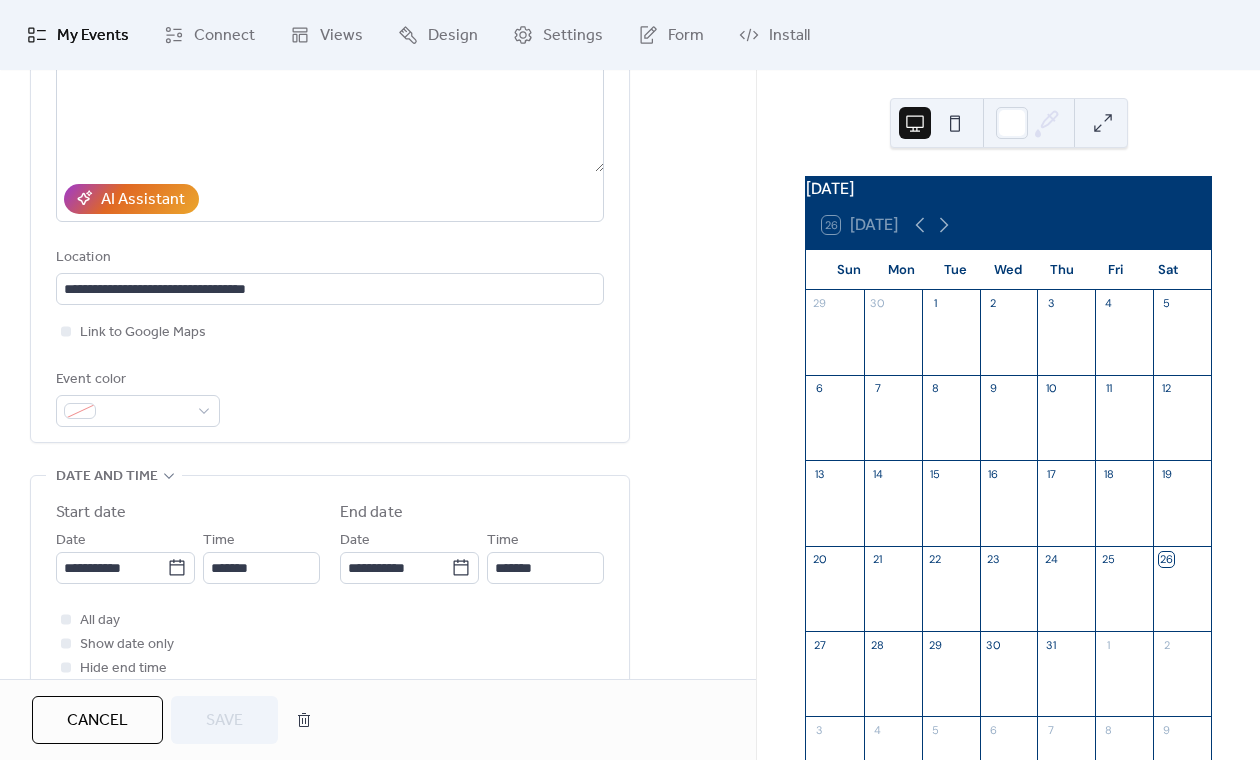 scroll, scrollTop: 287, scrollLeft: 0, axis: vertical 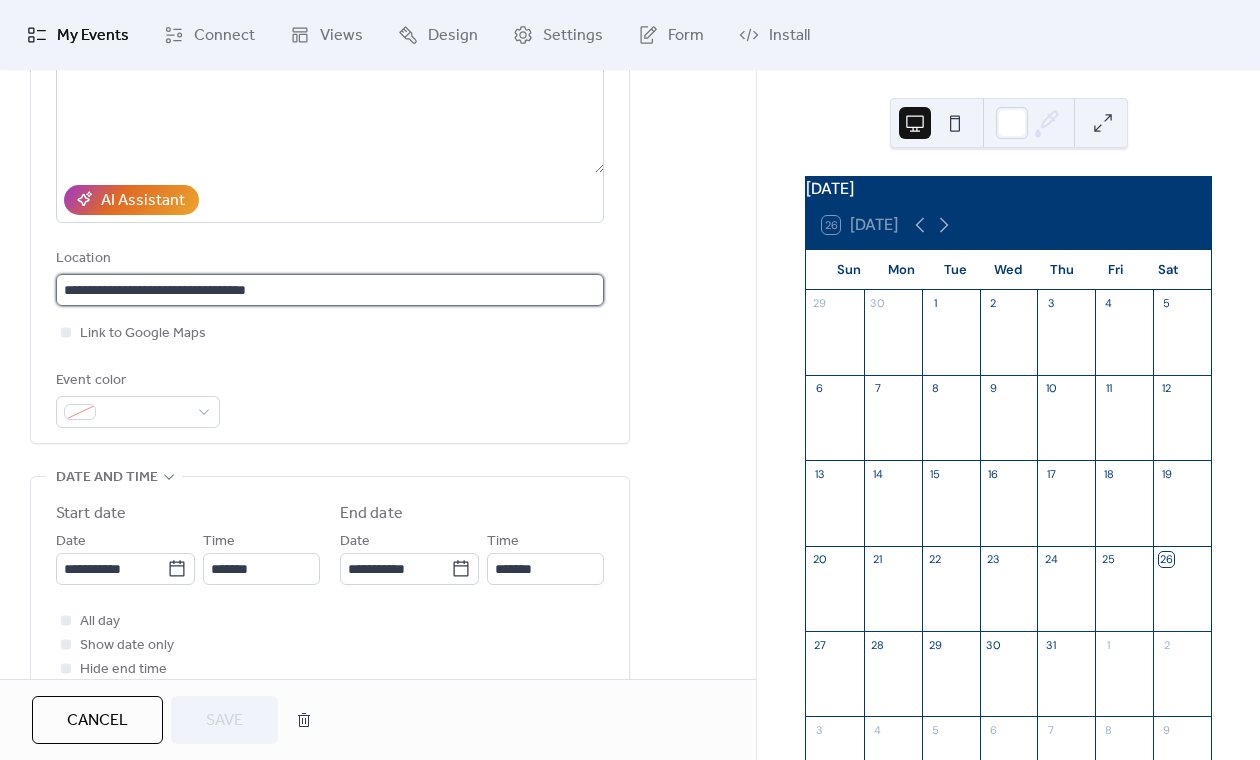 click on "**********" at bounding box center (330, 290) 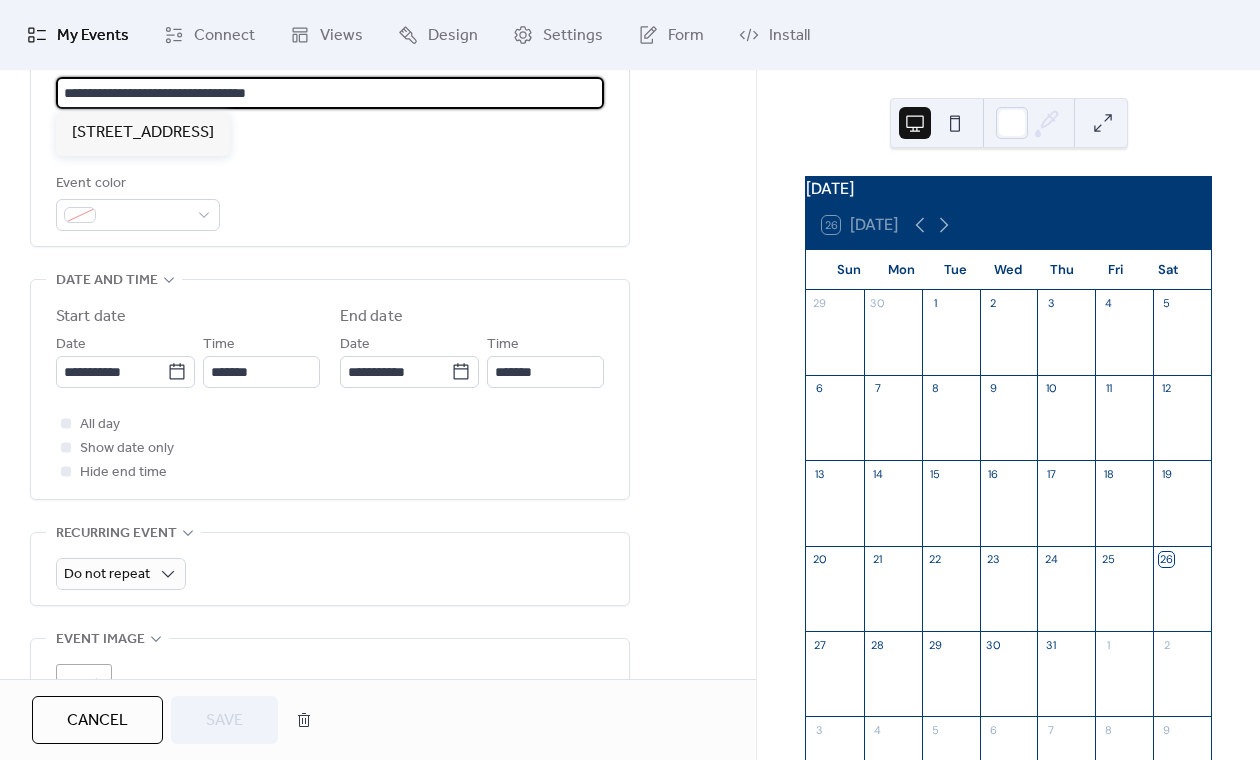 scroll, scrollTop: 485, scrollLeft: 0, axis: vertical 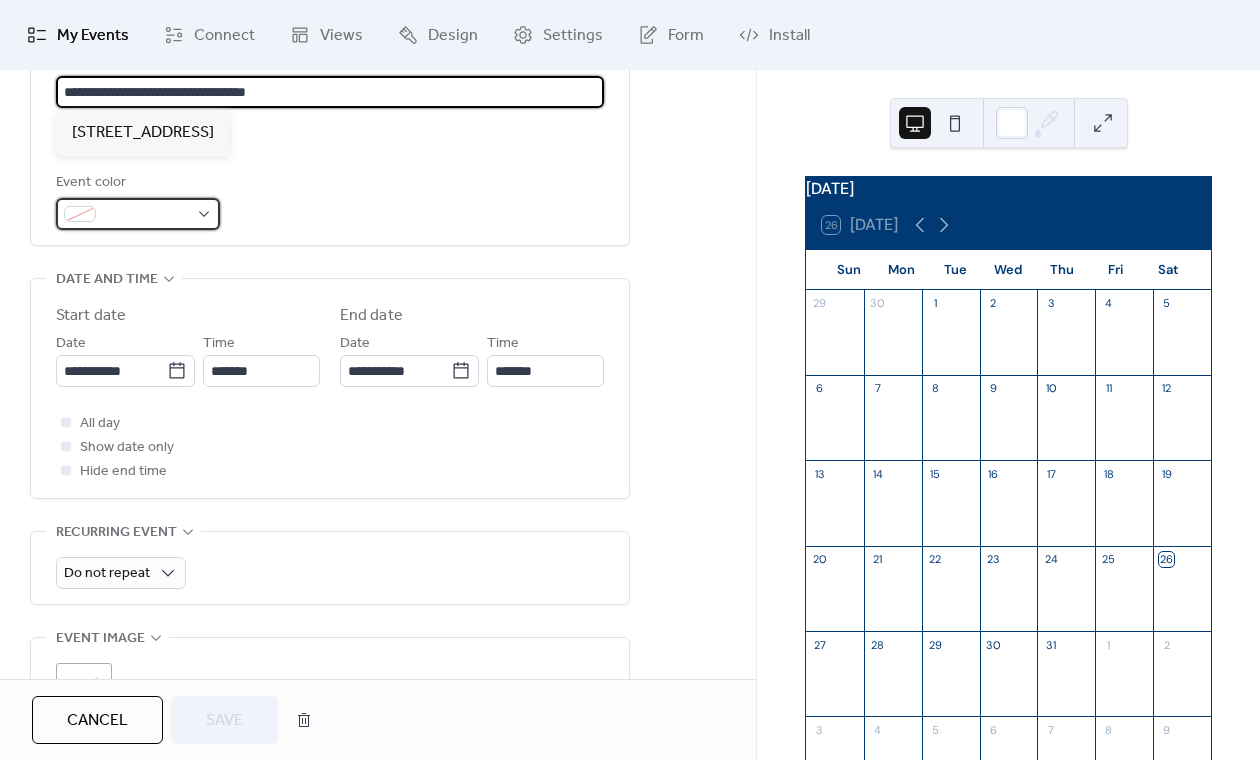 click at bounding box center [138, 214] 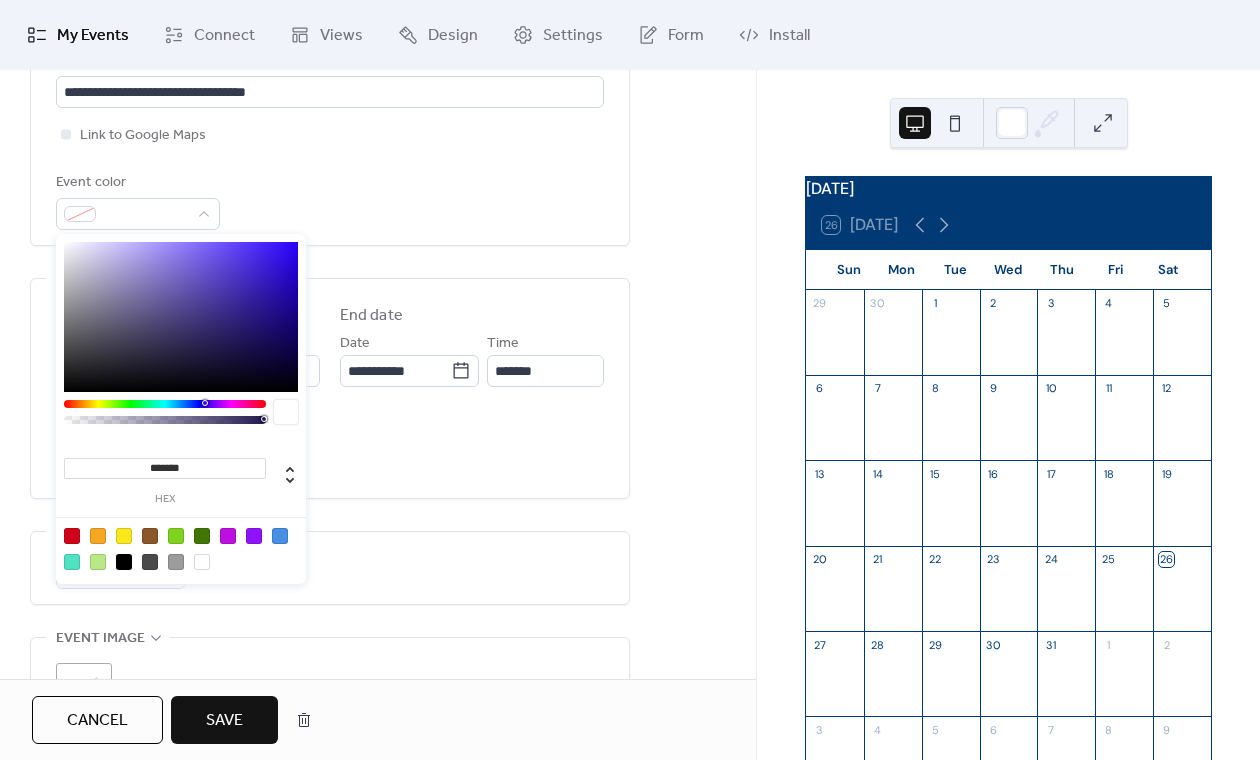 click at bounding box center [124, 562] 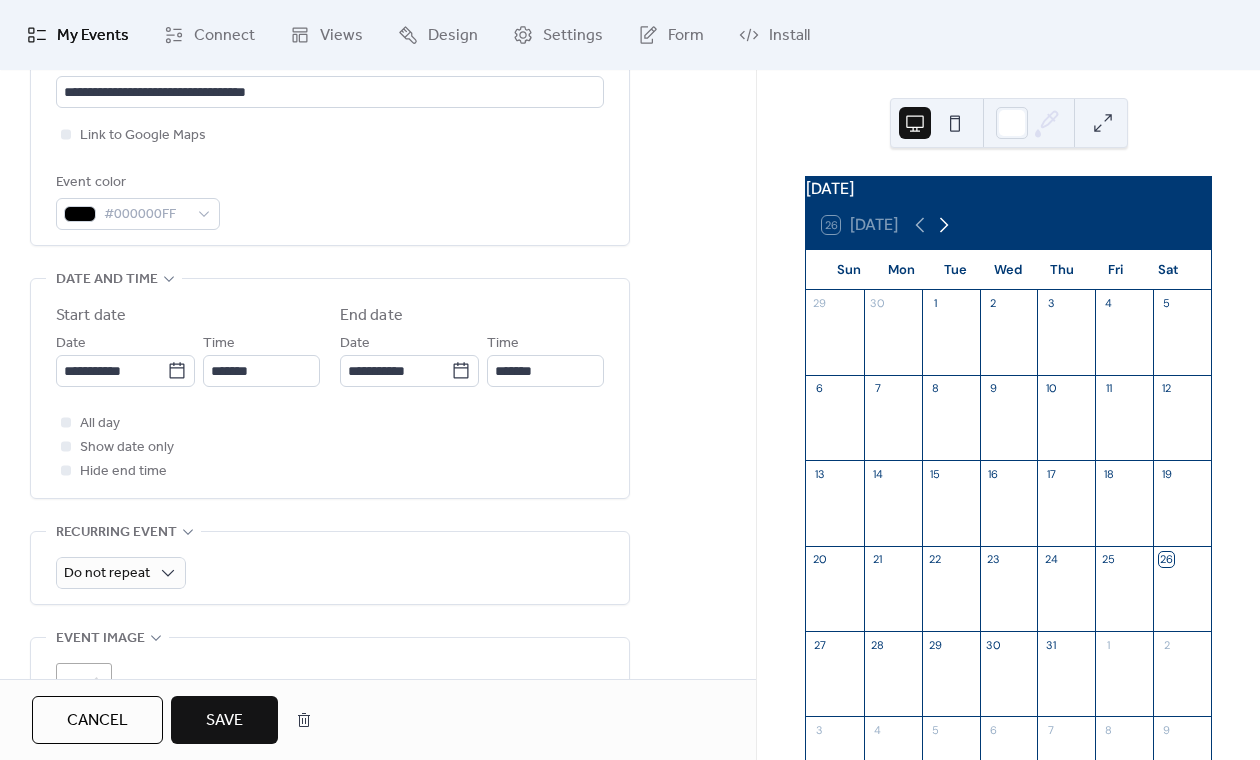 click 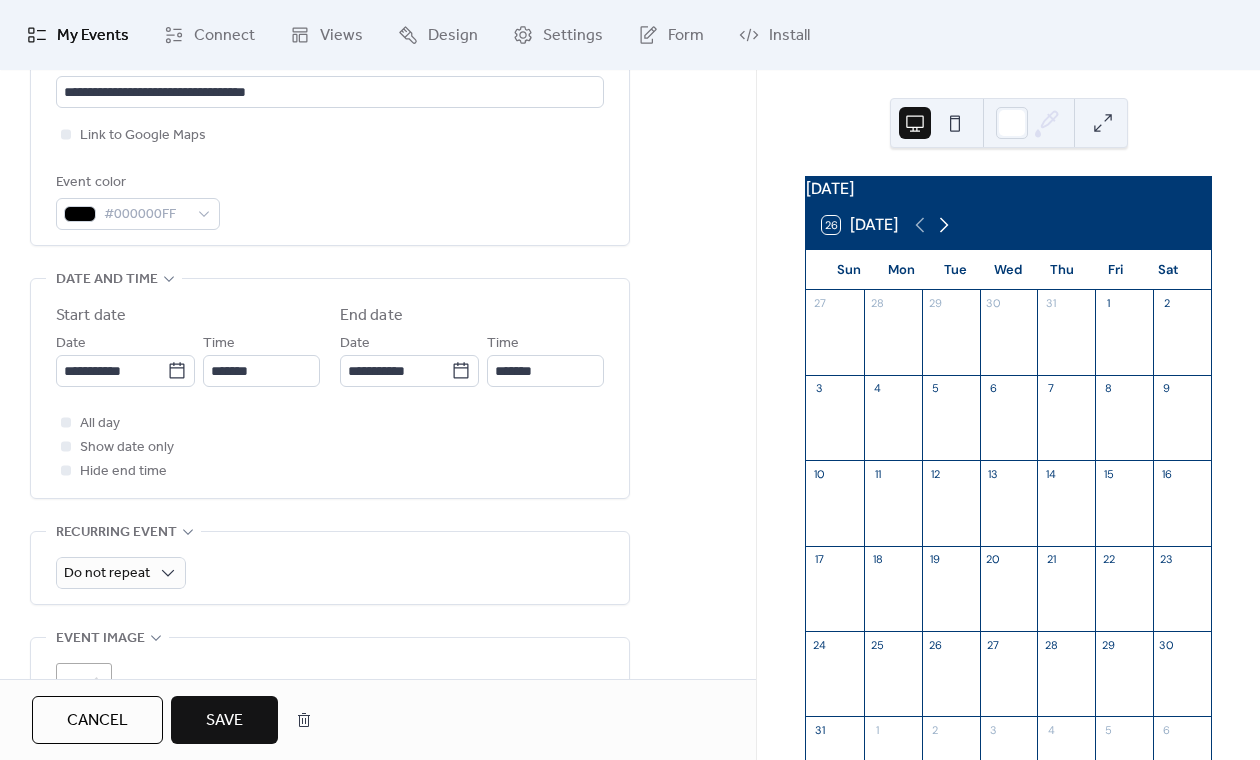 click 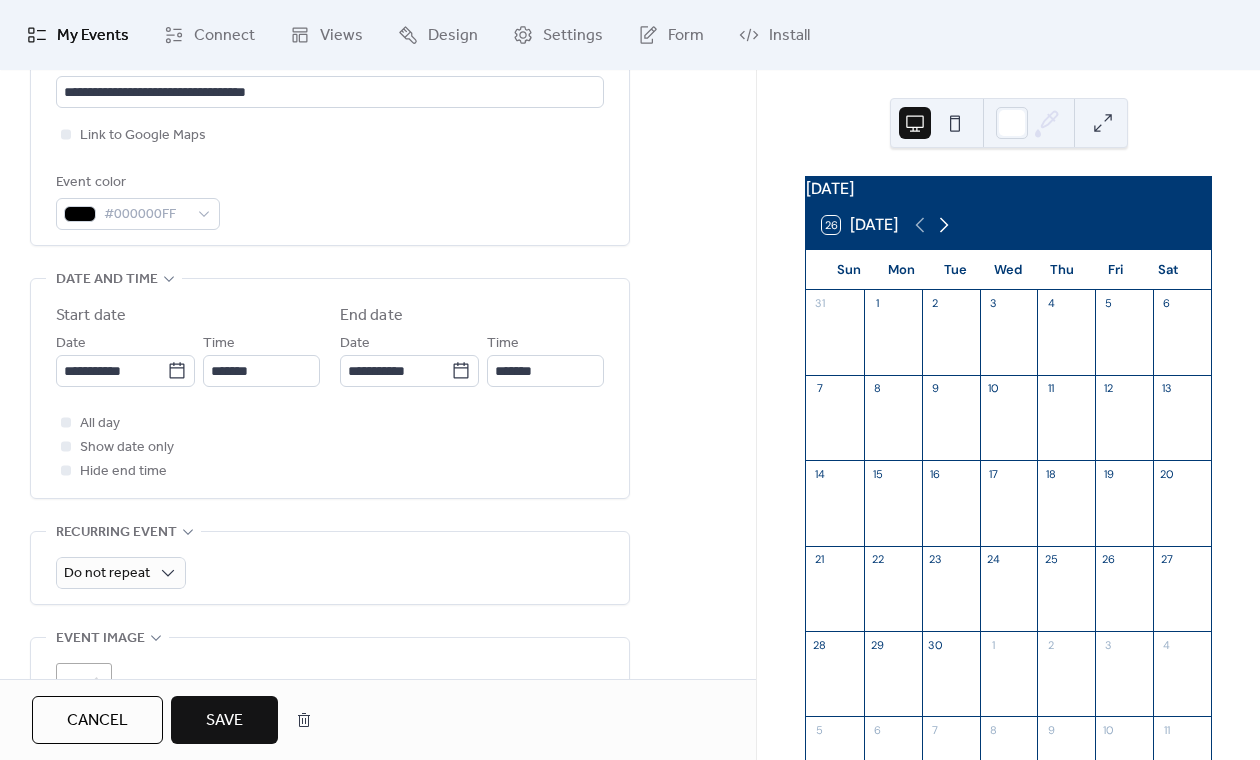click 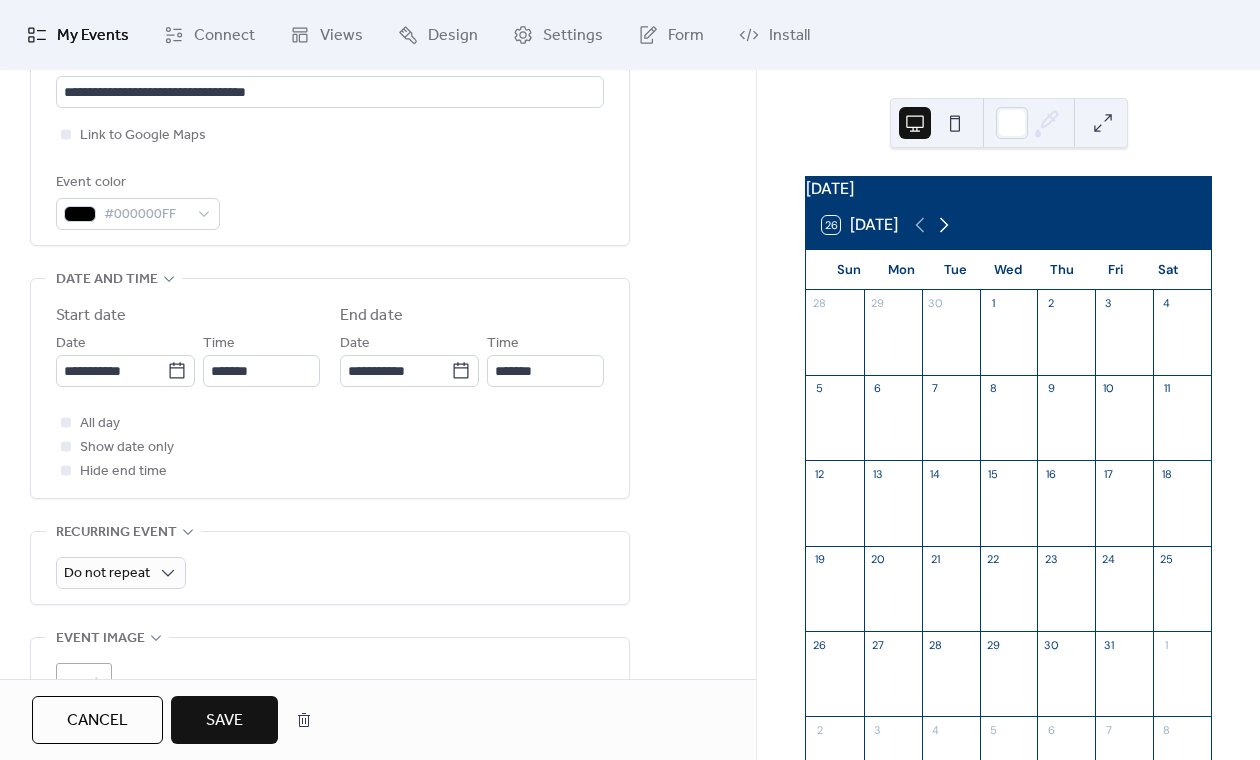 click 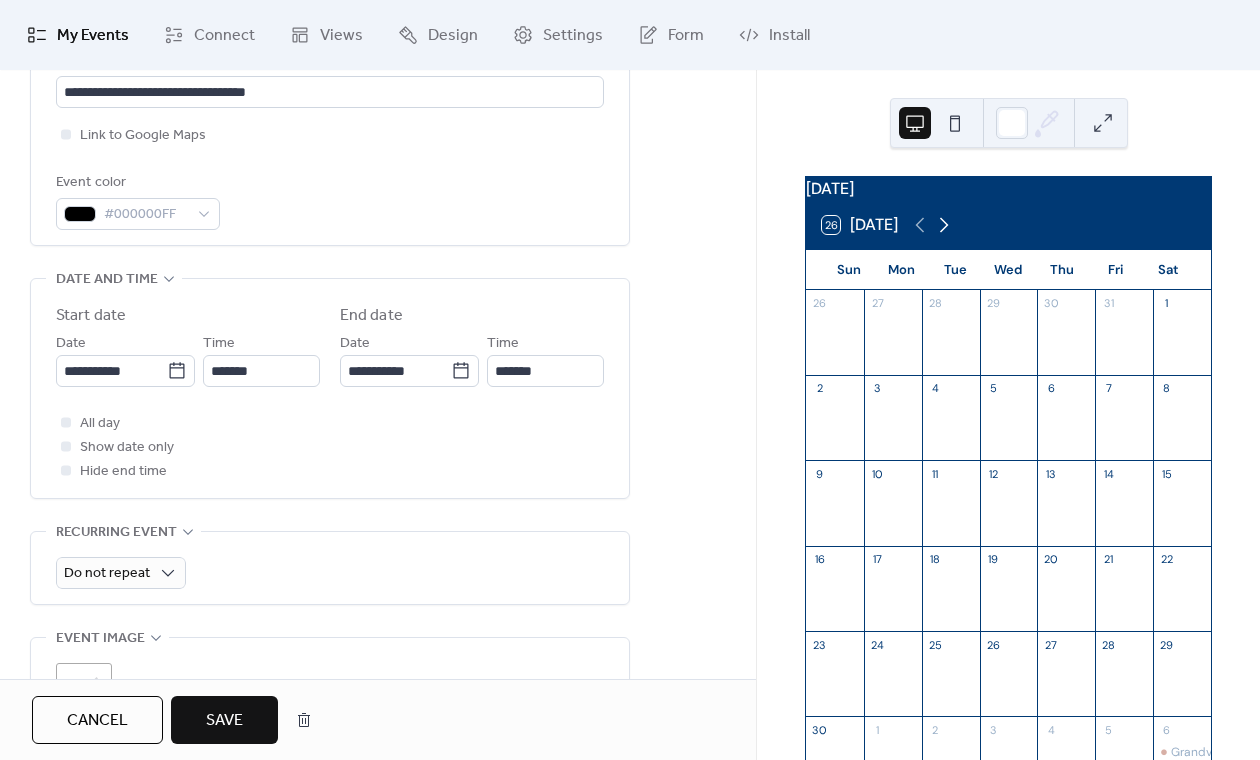 click 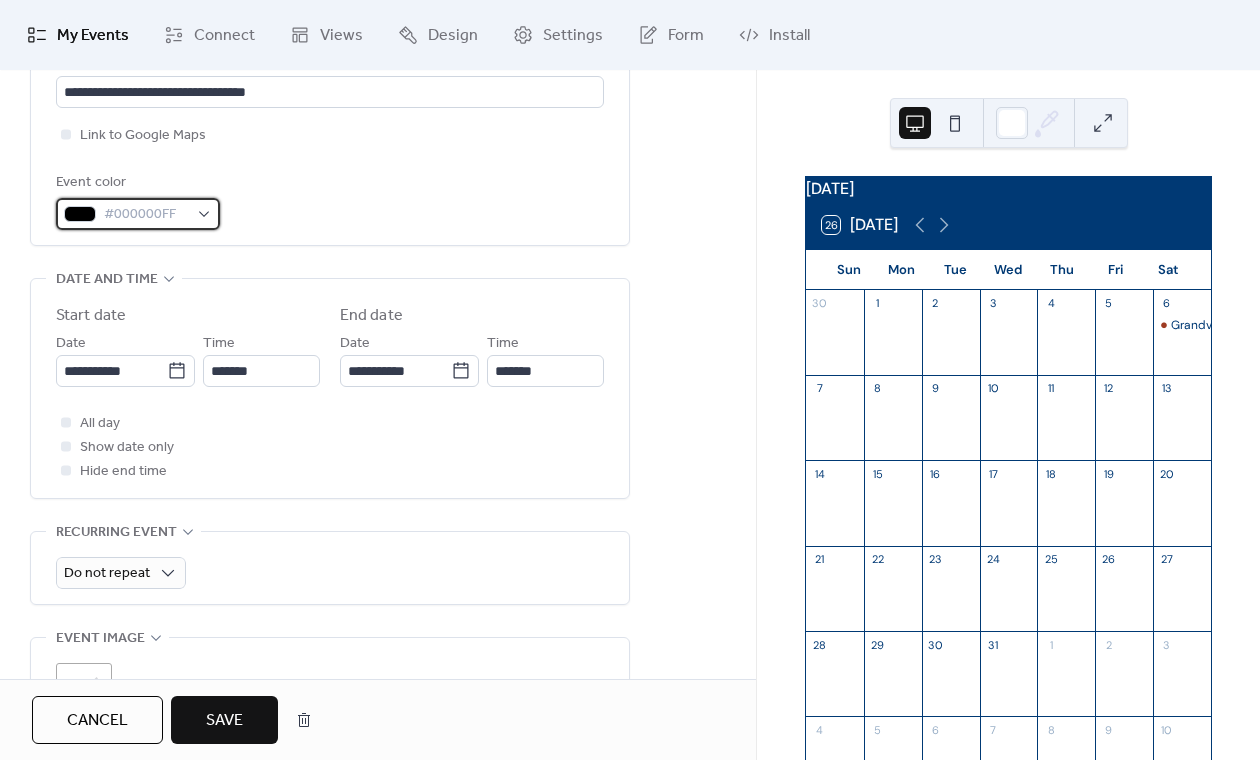 click on "#000000FF" at bounding box center [138, 214] 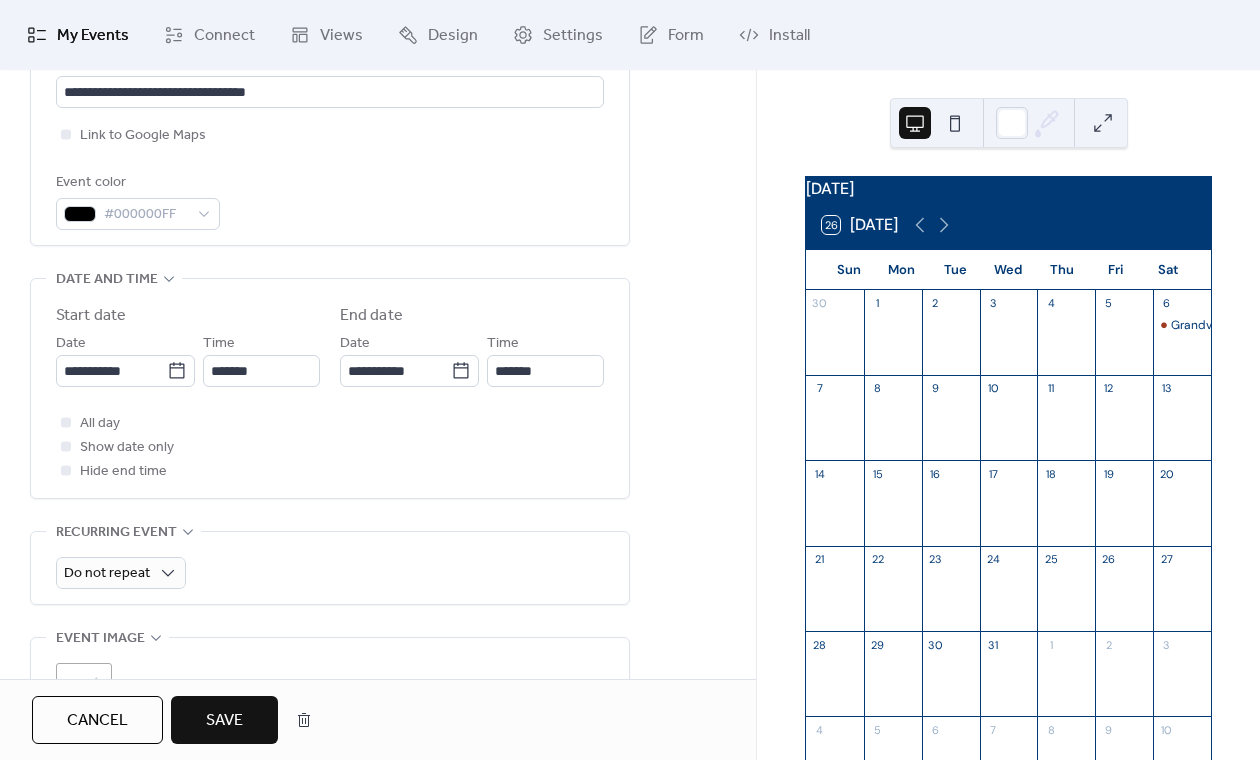 click on "**********" at bounding box center (378, 337) 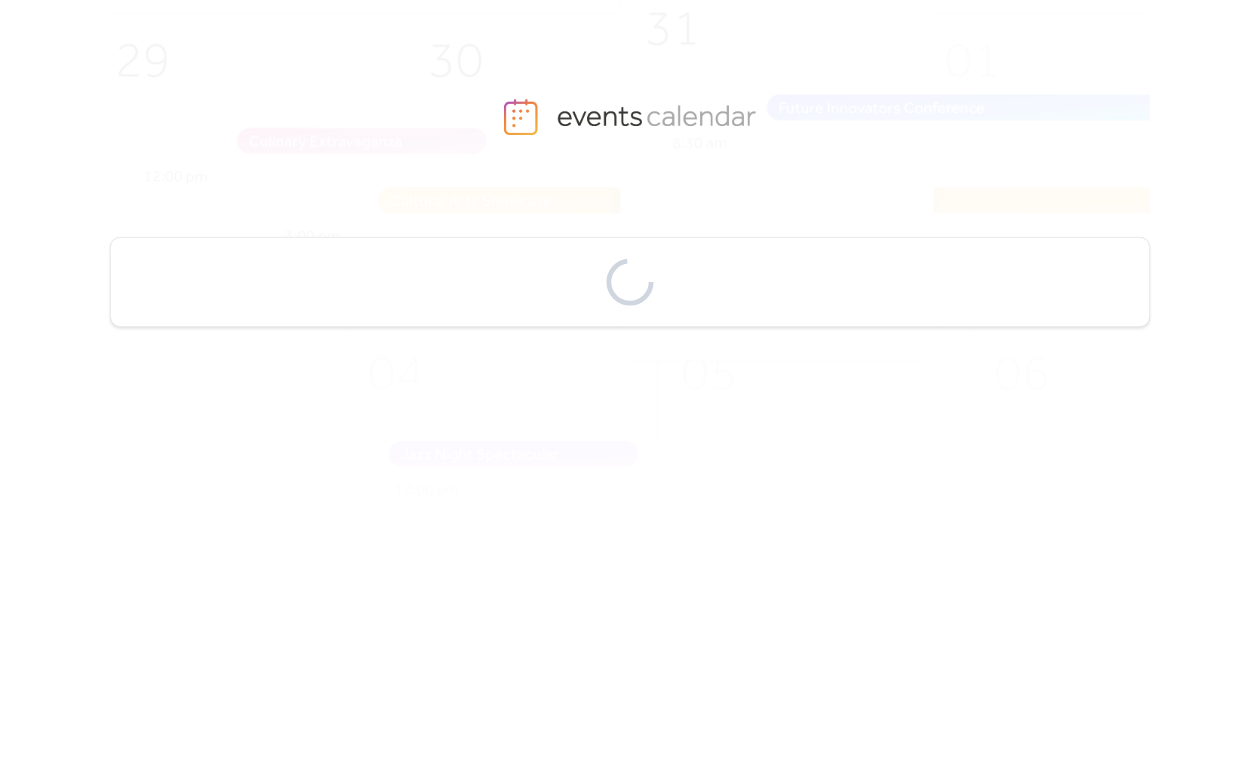 scroll, scrollTop: 0, scrollLeft: 0, axis: both 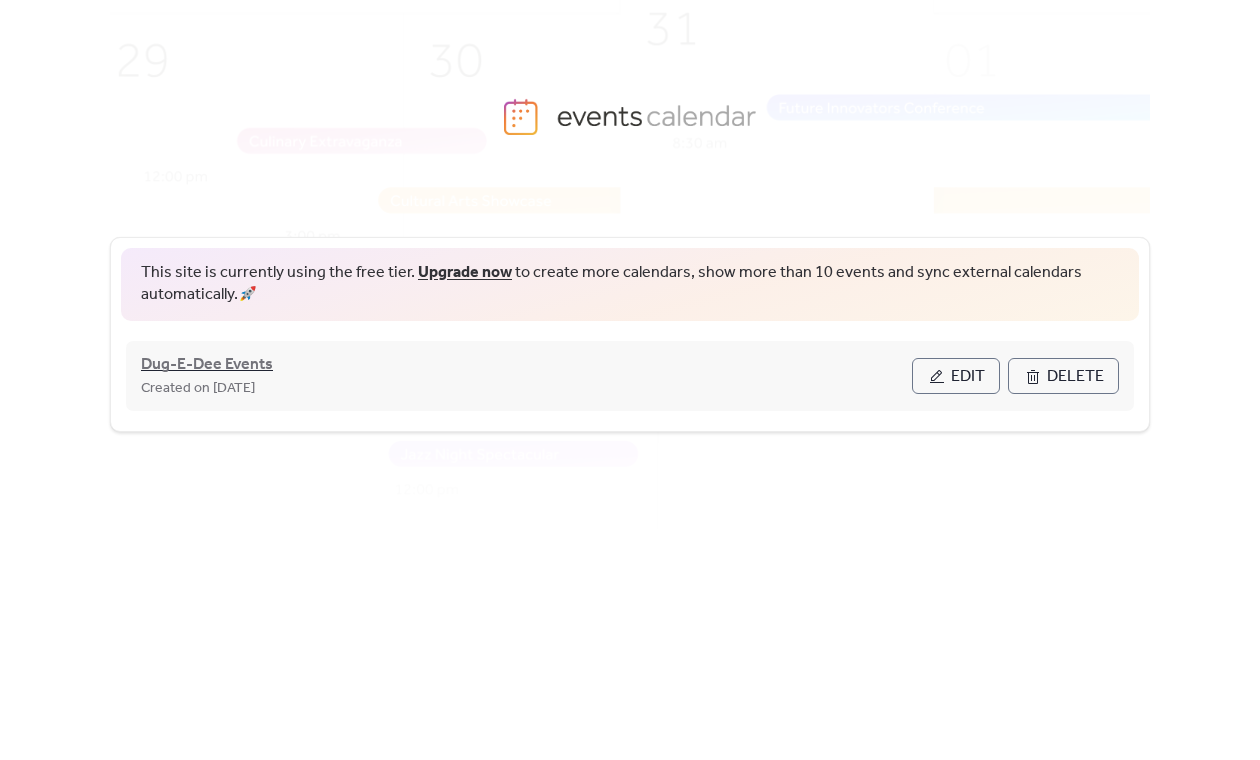 click on "Dug-E-Dee Events" at bounding box center [207, 365] 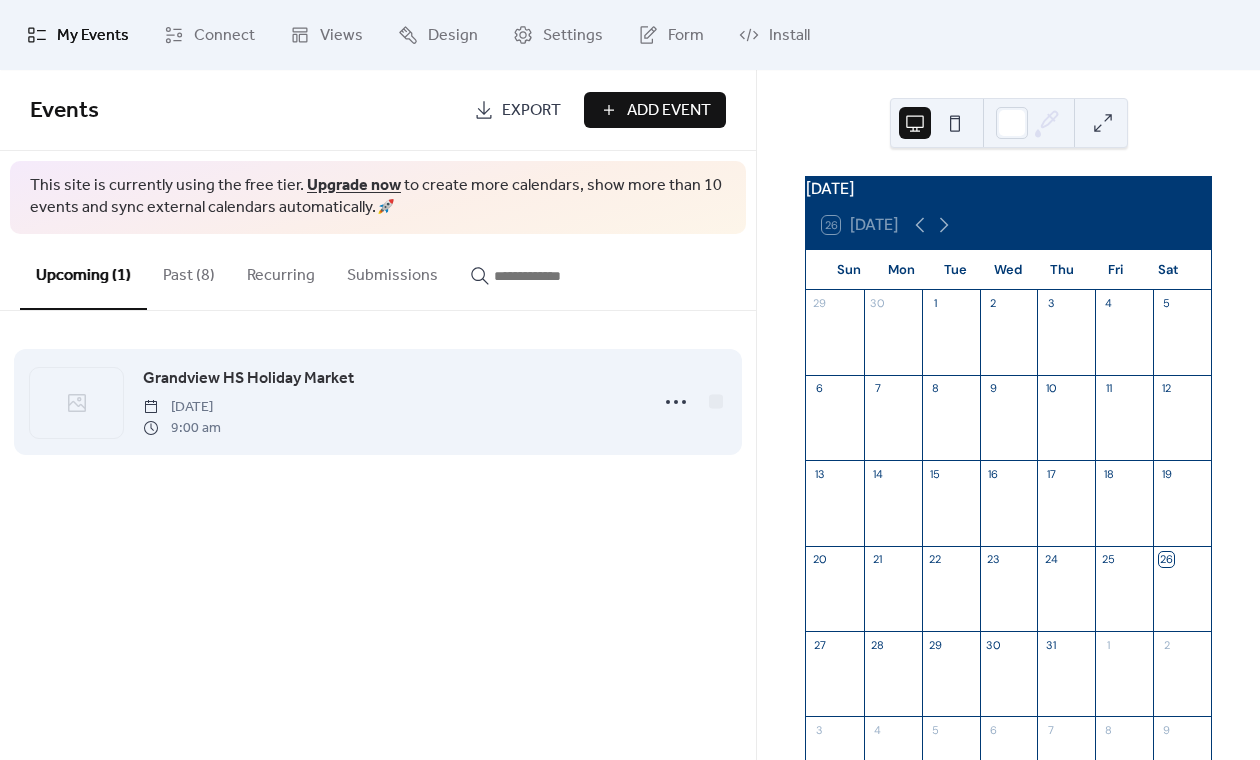 click on "Grandview HS Holiday Market" at bounding box center (248, 379) 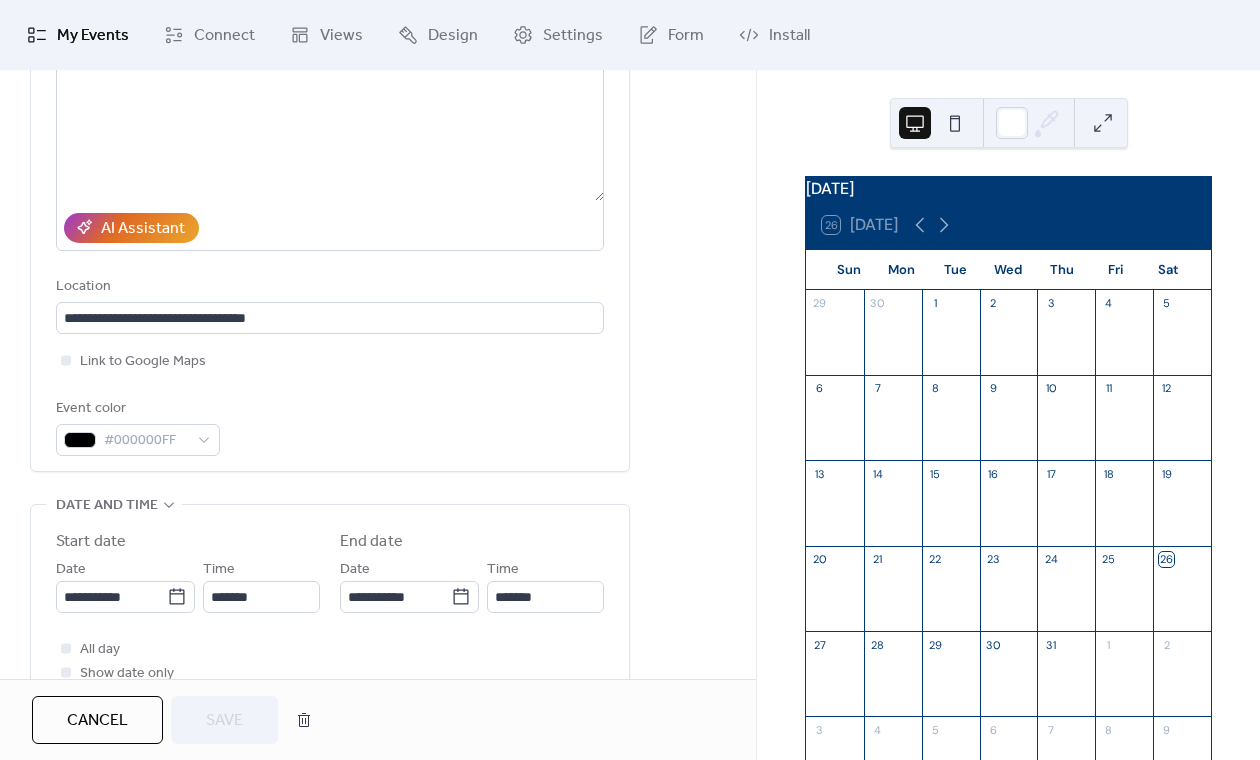 scroll, scrollTop: 258, scrollLeft: 0, axis: vertical 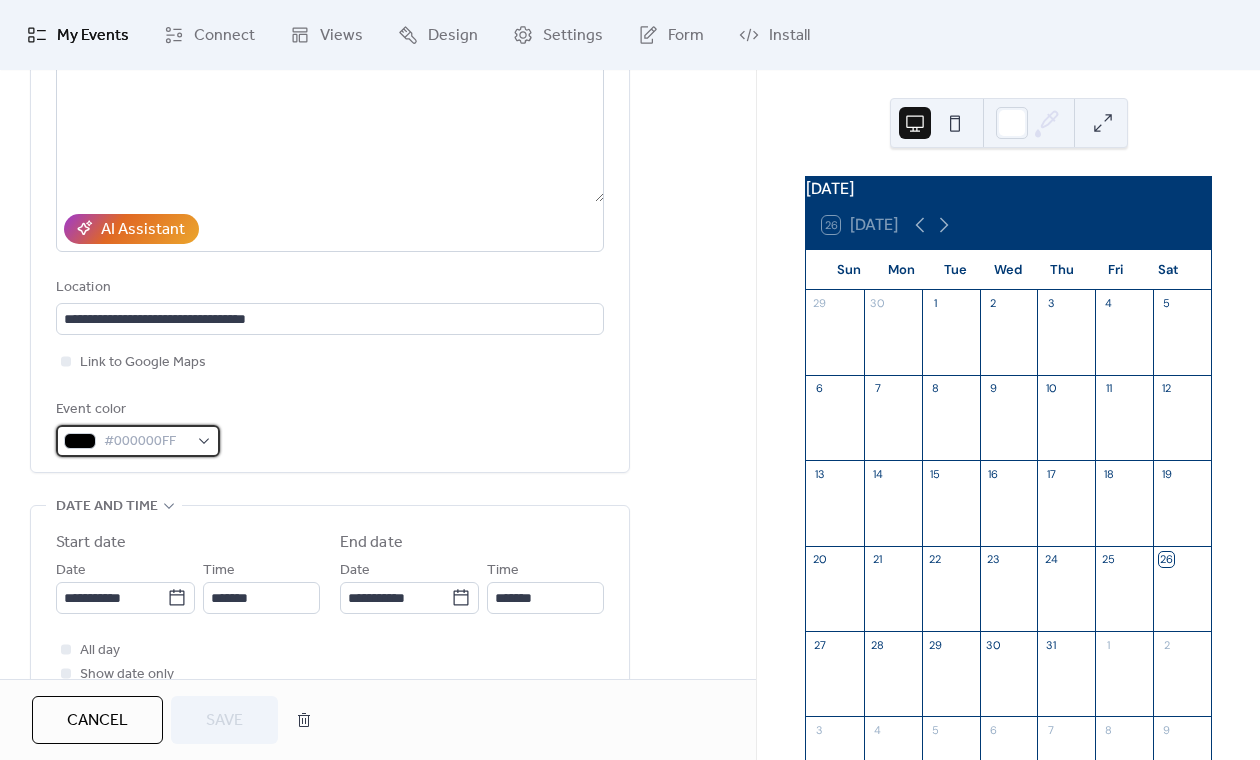 click on "#000000FF" at bounding box center [138, 441] 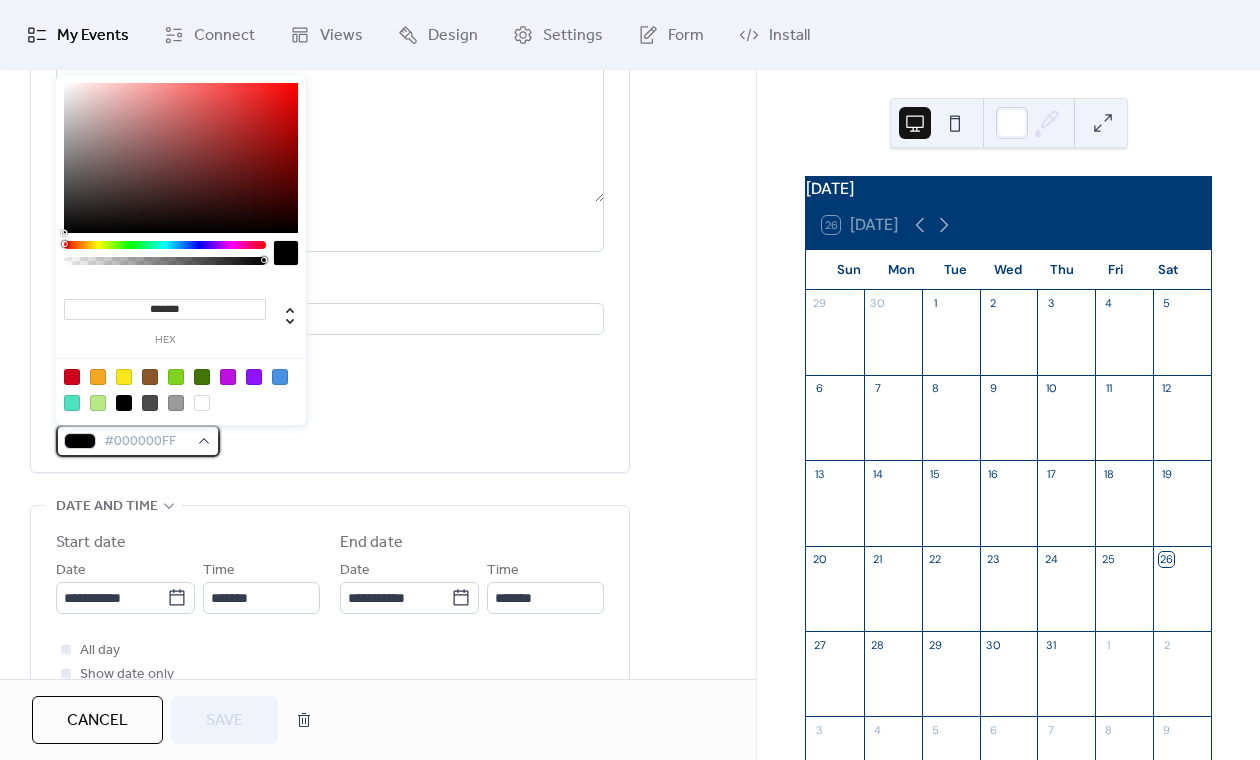 click at bounding box center (80, 441) 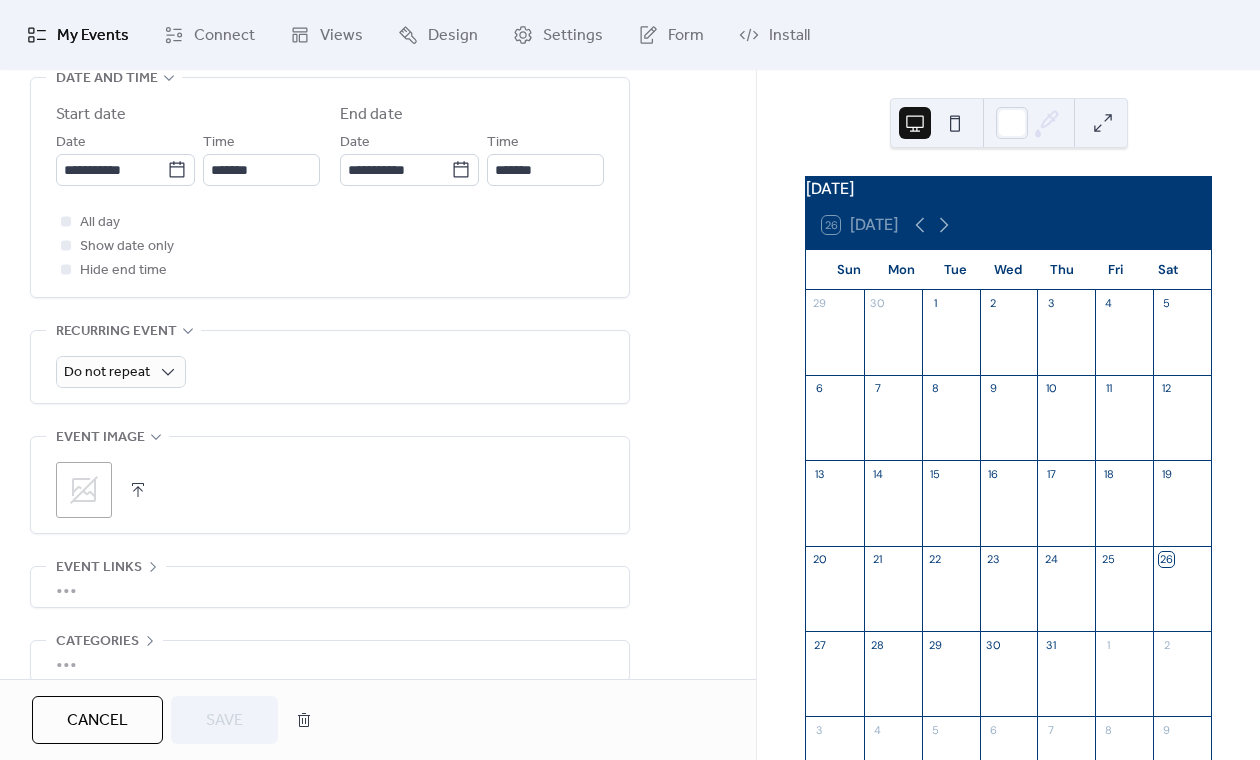 scroll, scrollTop: 787, scrollLeft: 0, axis: vertical 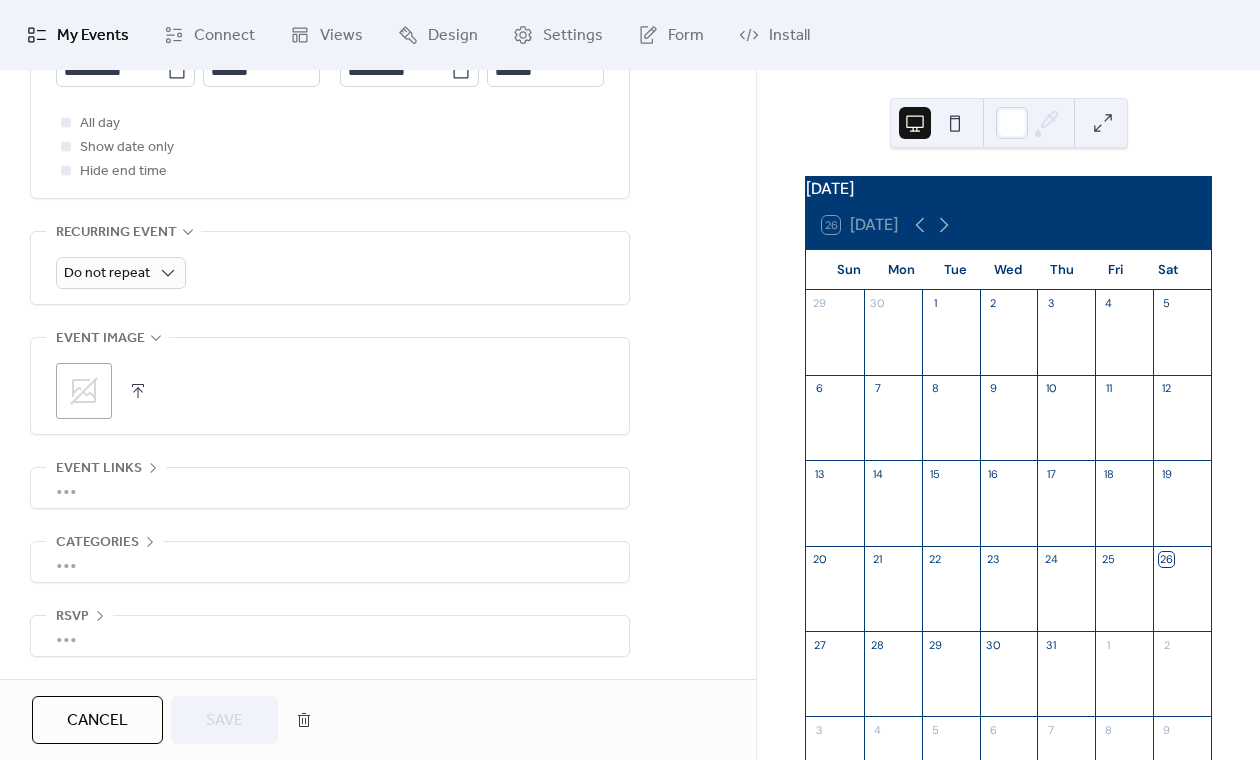 click on "Cancel Save" at bounding box center [177, 720] 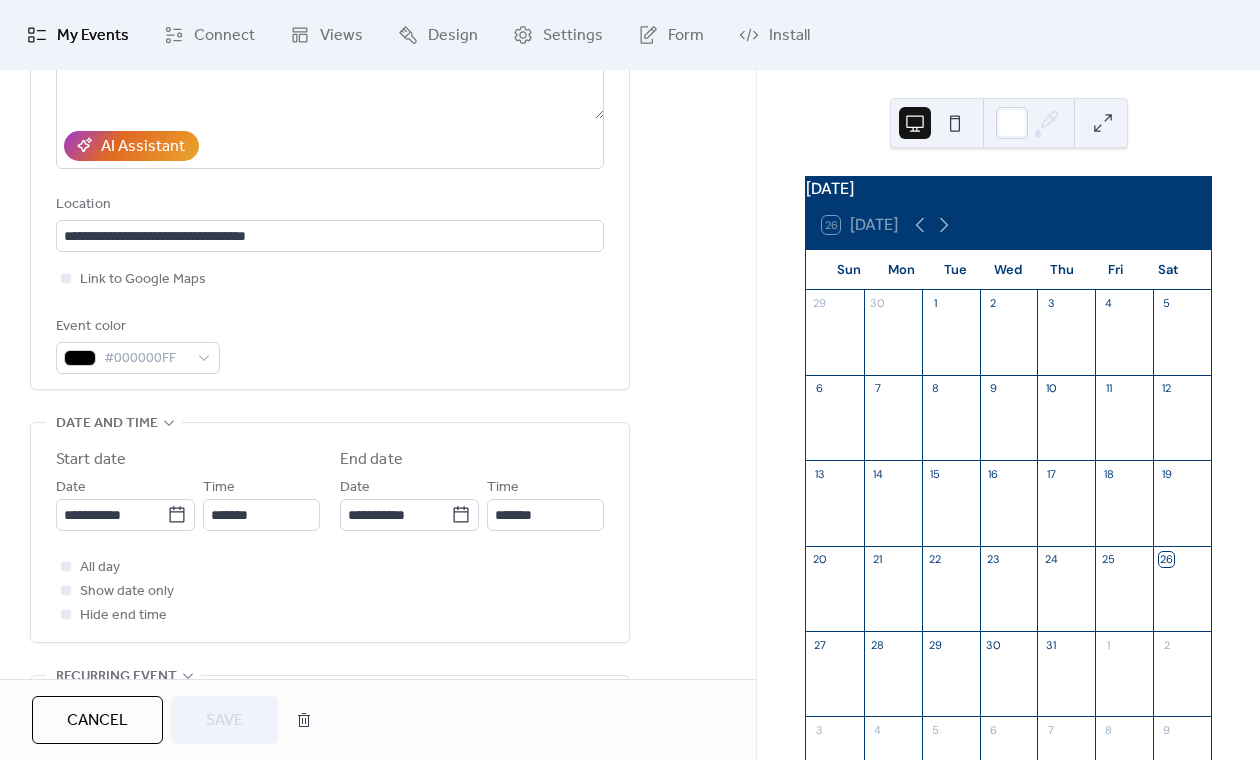 scroll, scrollTop: 350, scrollLeft: 0, axis: vertical 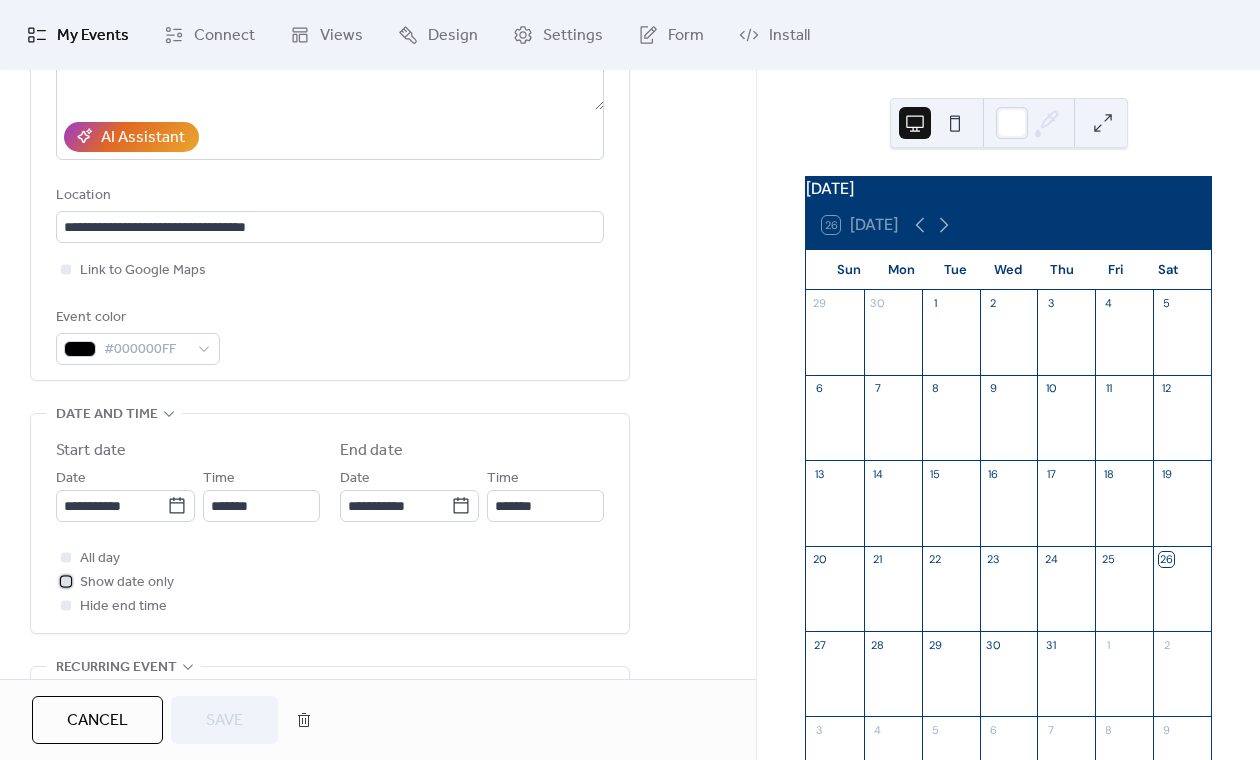 click at bounding box center [66, 581] 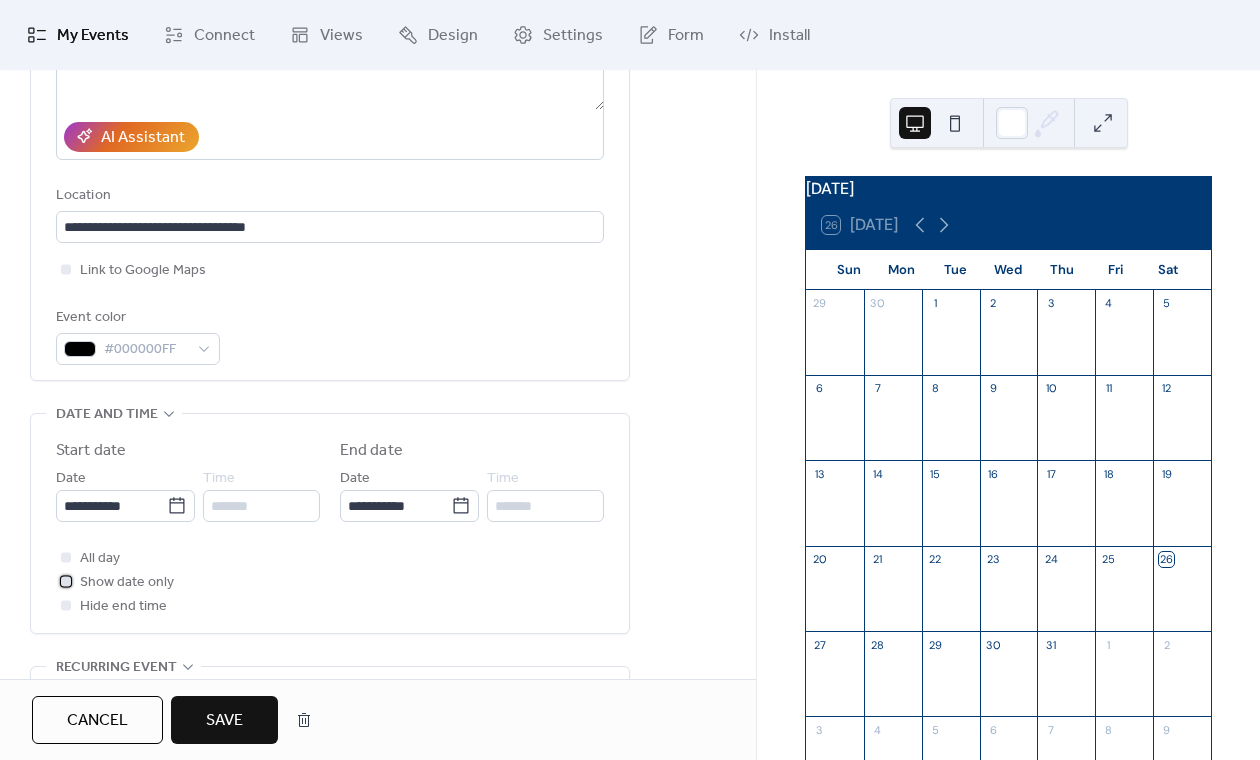 click at bounding box center [66, 581] 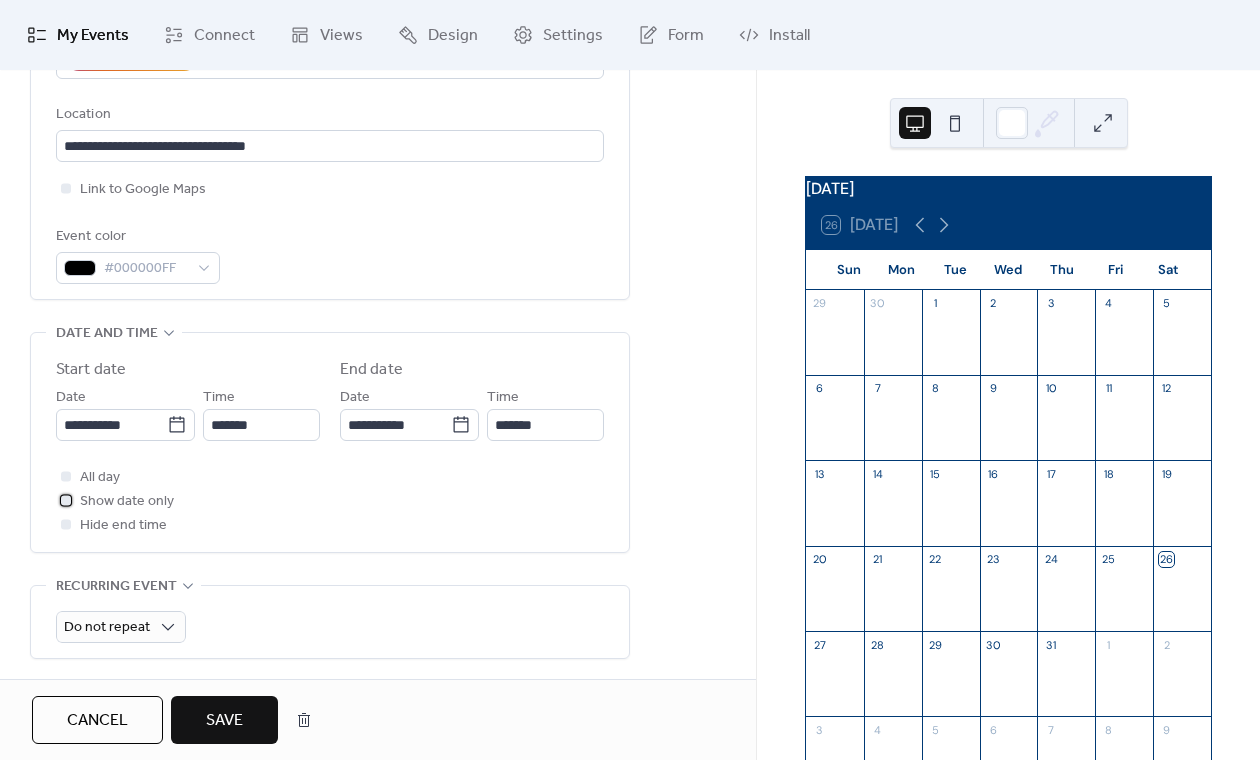 scroll, scrollTop: 433, scrollLeft: 0, axis: vertical 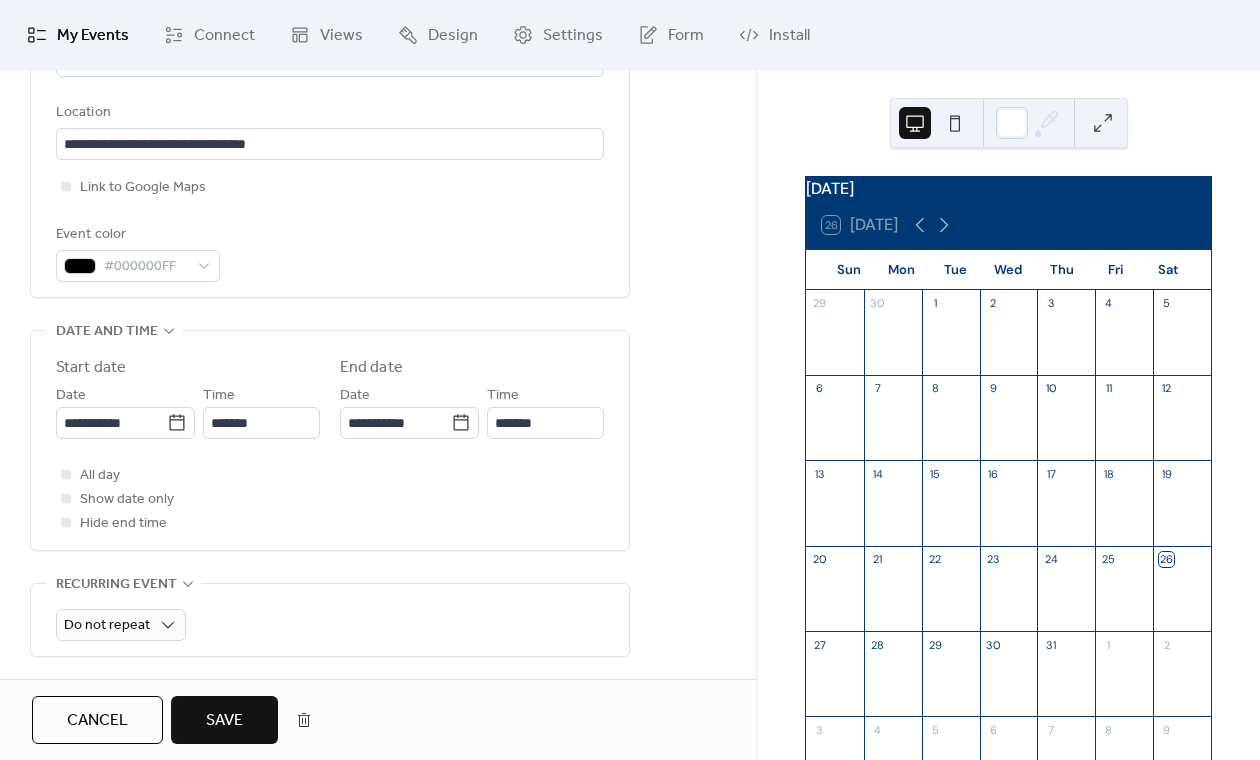 click on "All day Show date only Hide end time" at bounding box center (330, 499) 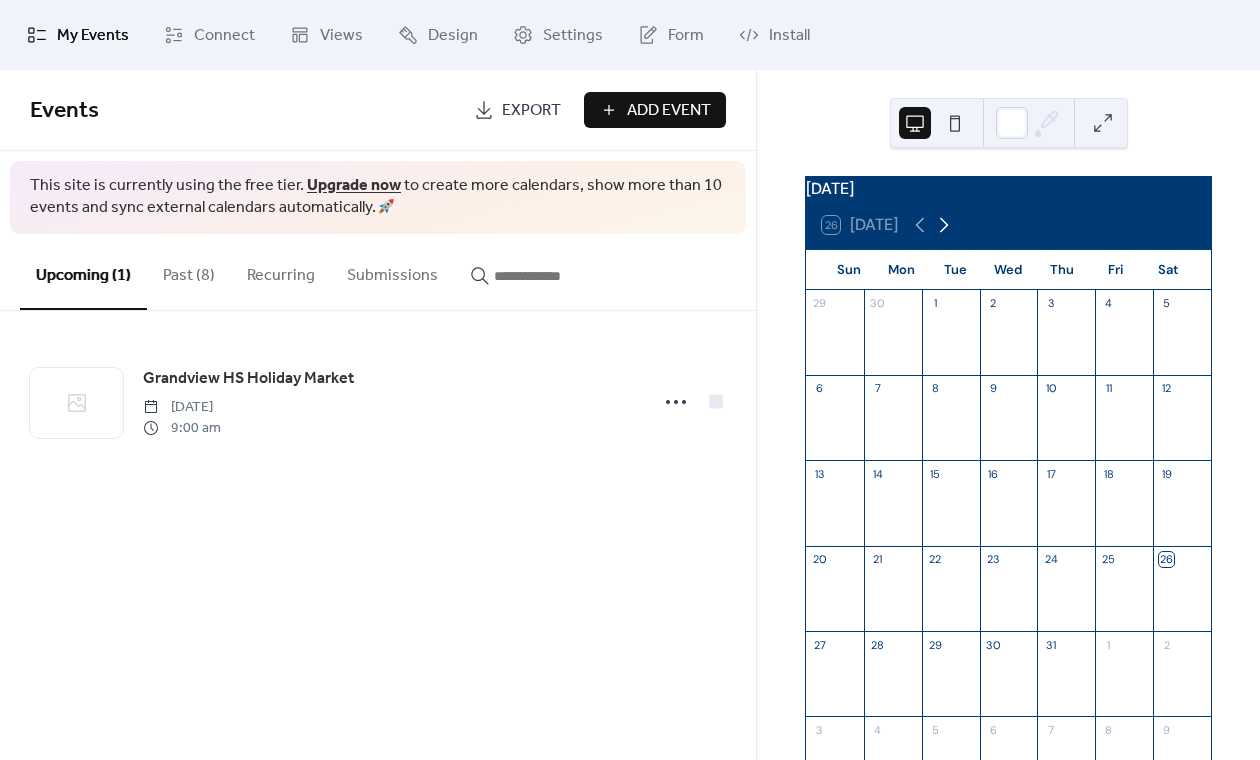 click 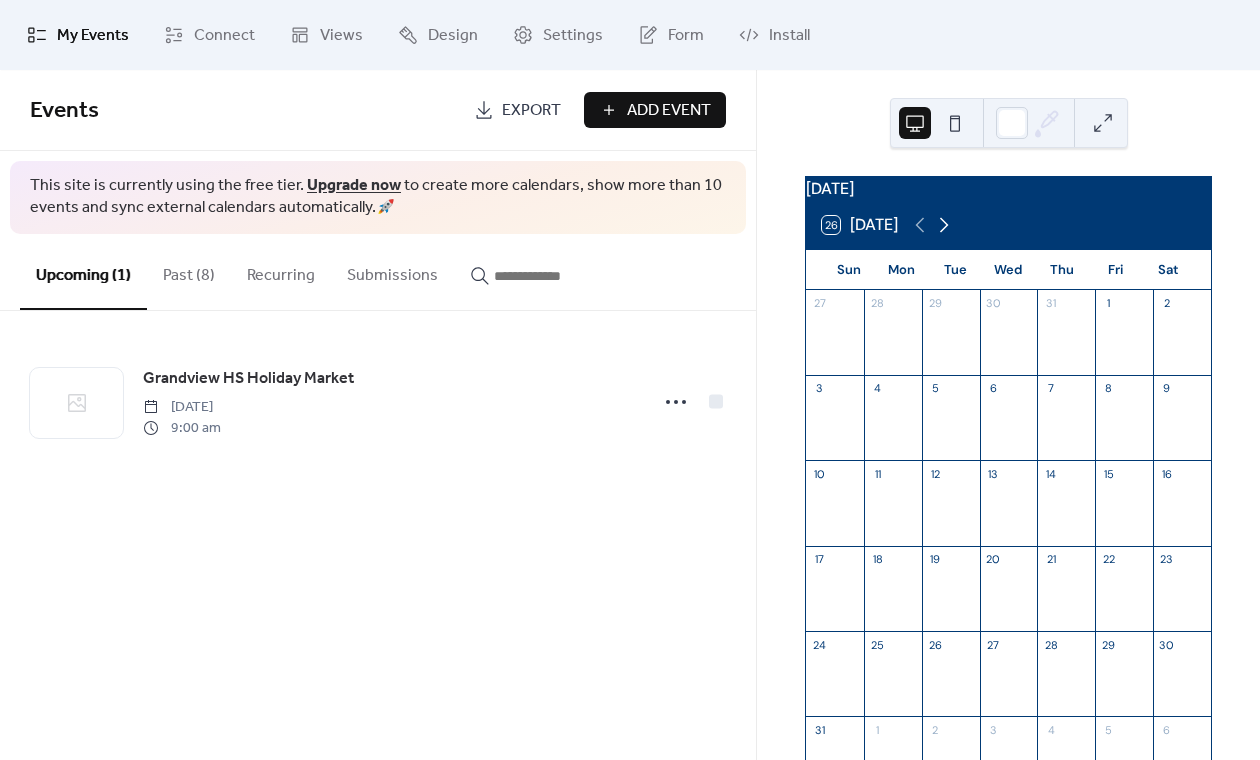 click 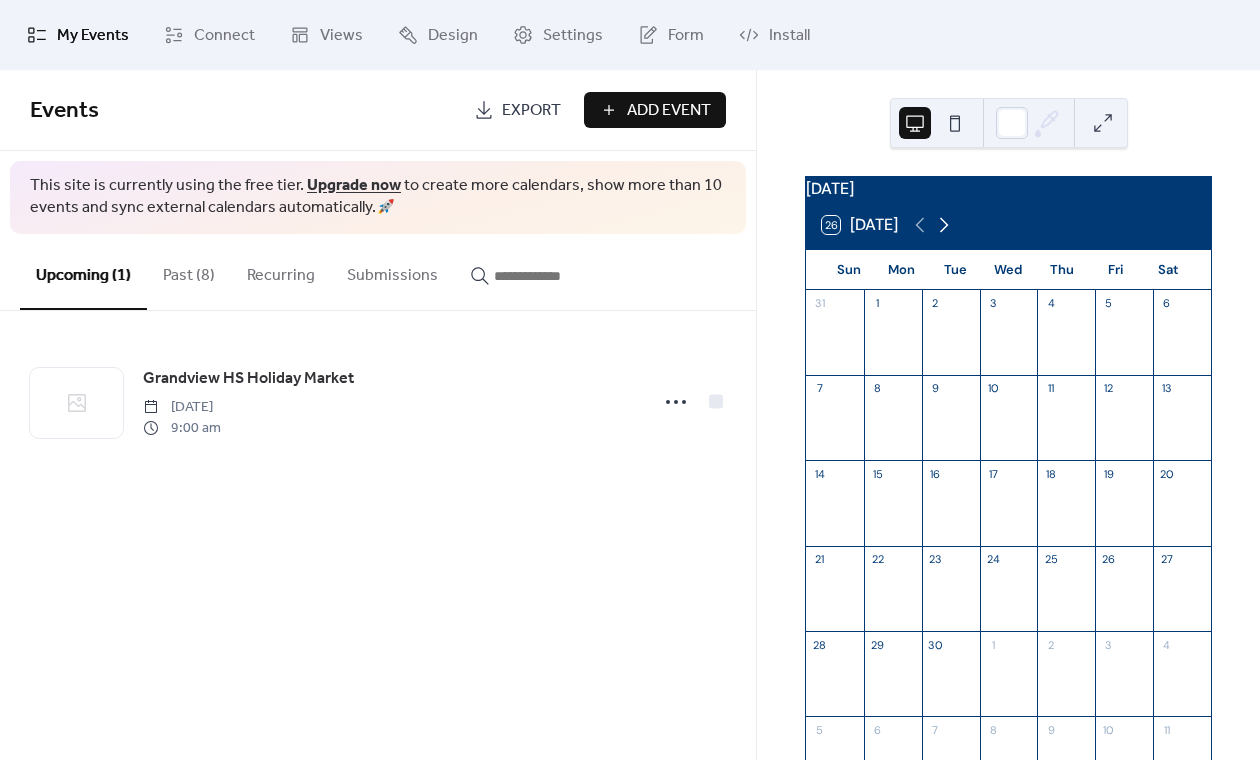 click 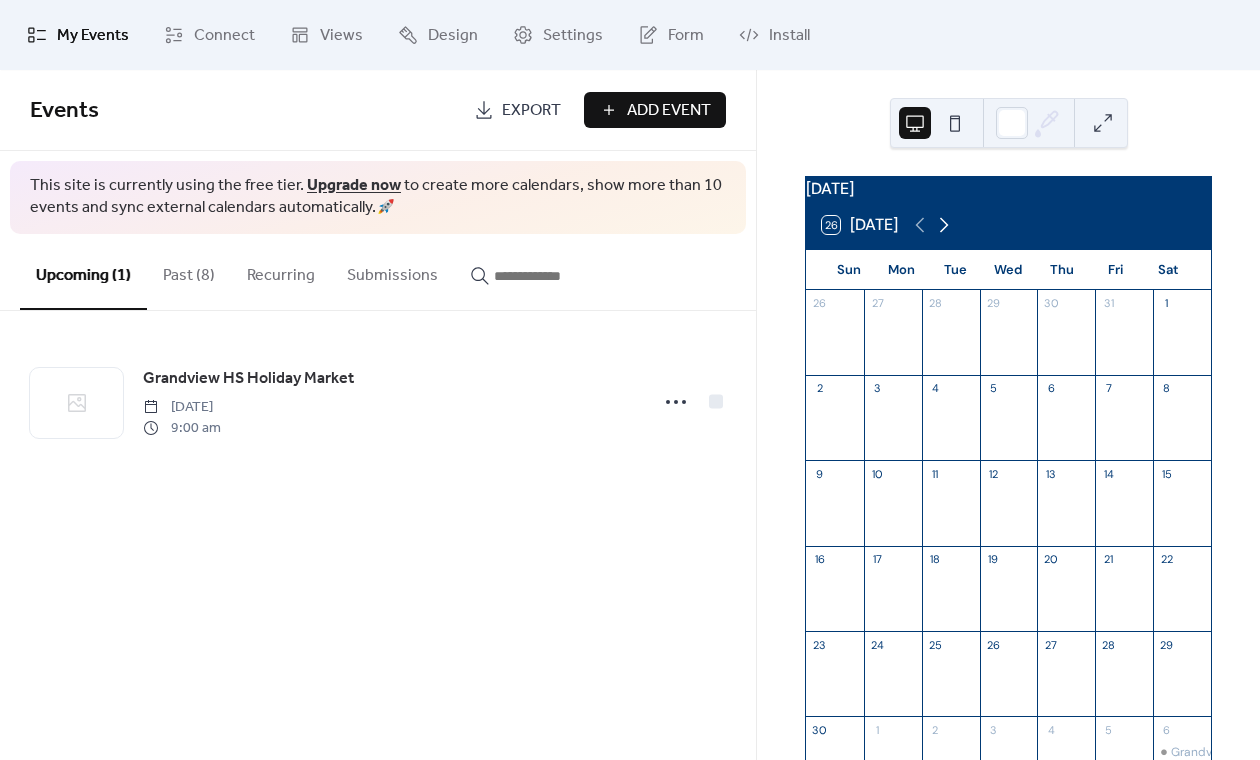 click 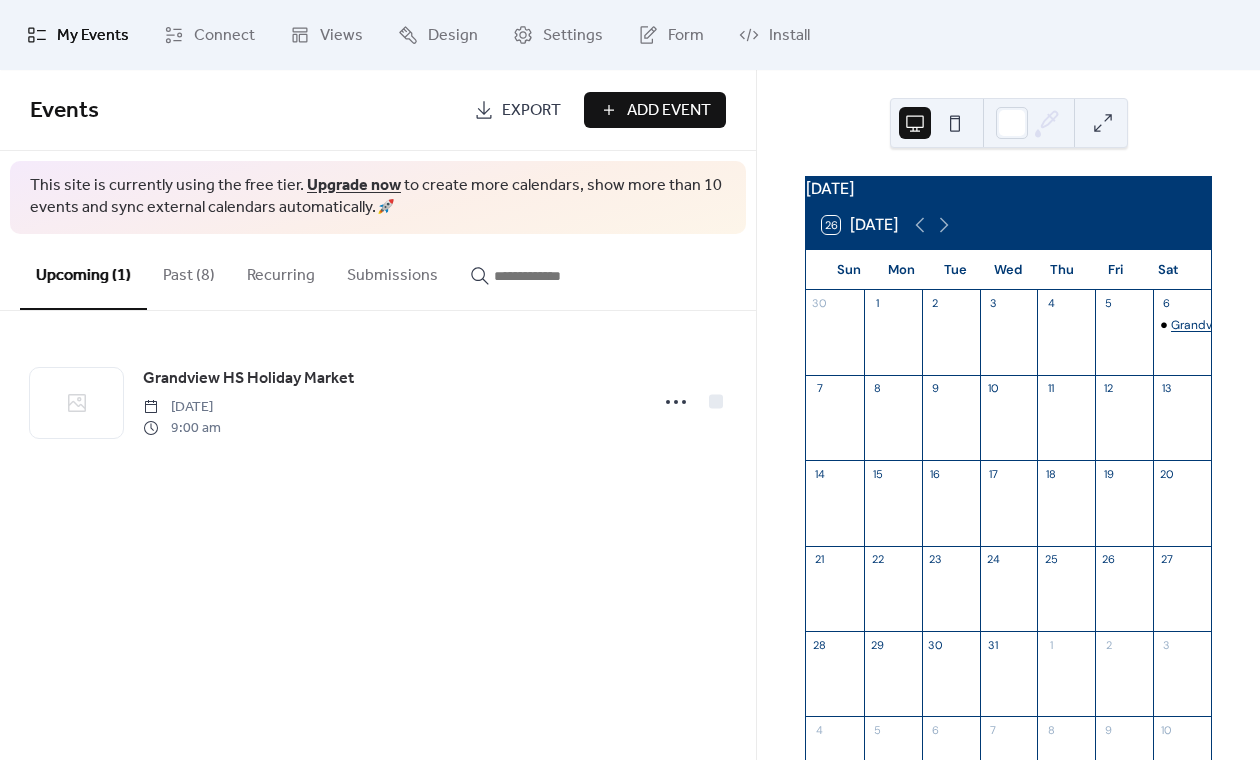 click on "Grandview HS Holiday Market" at bounding box center [1254, 325] 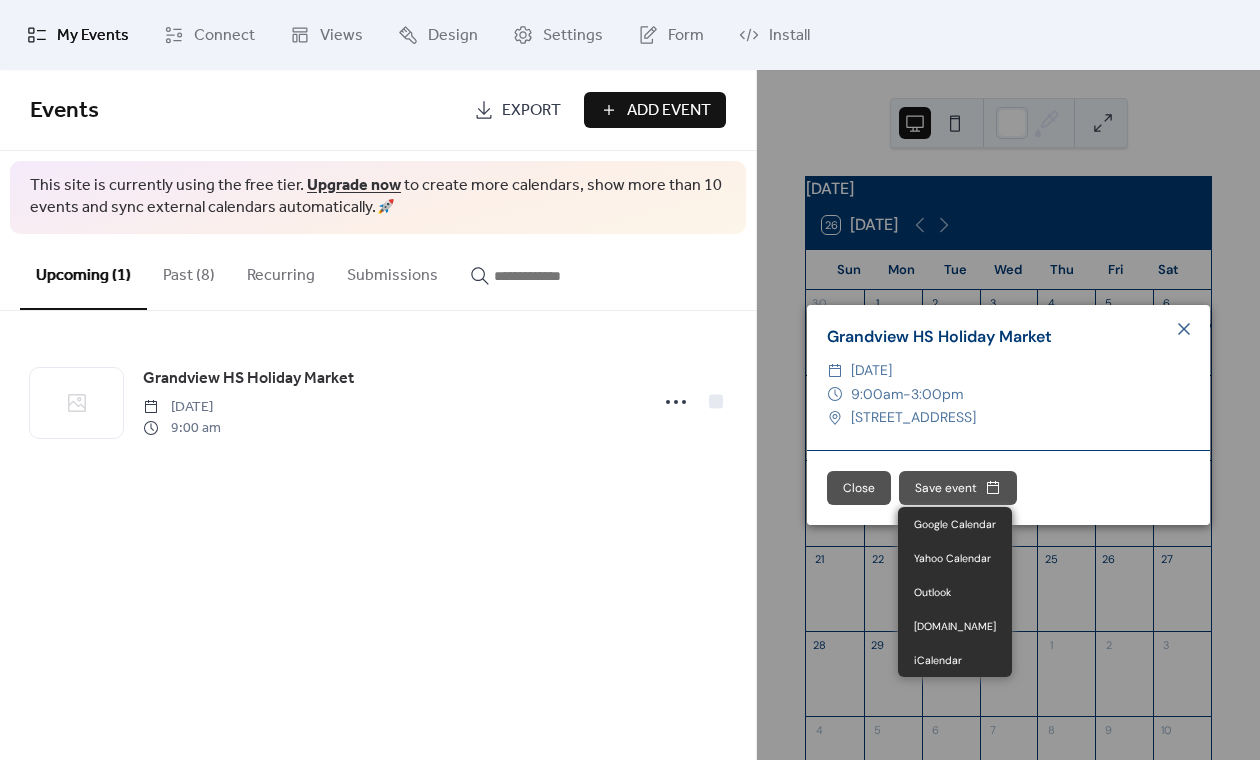 click on "Save event" at bounding box center [958, 488] 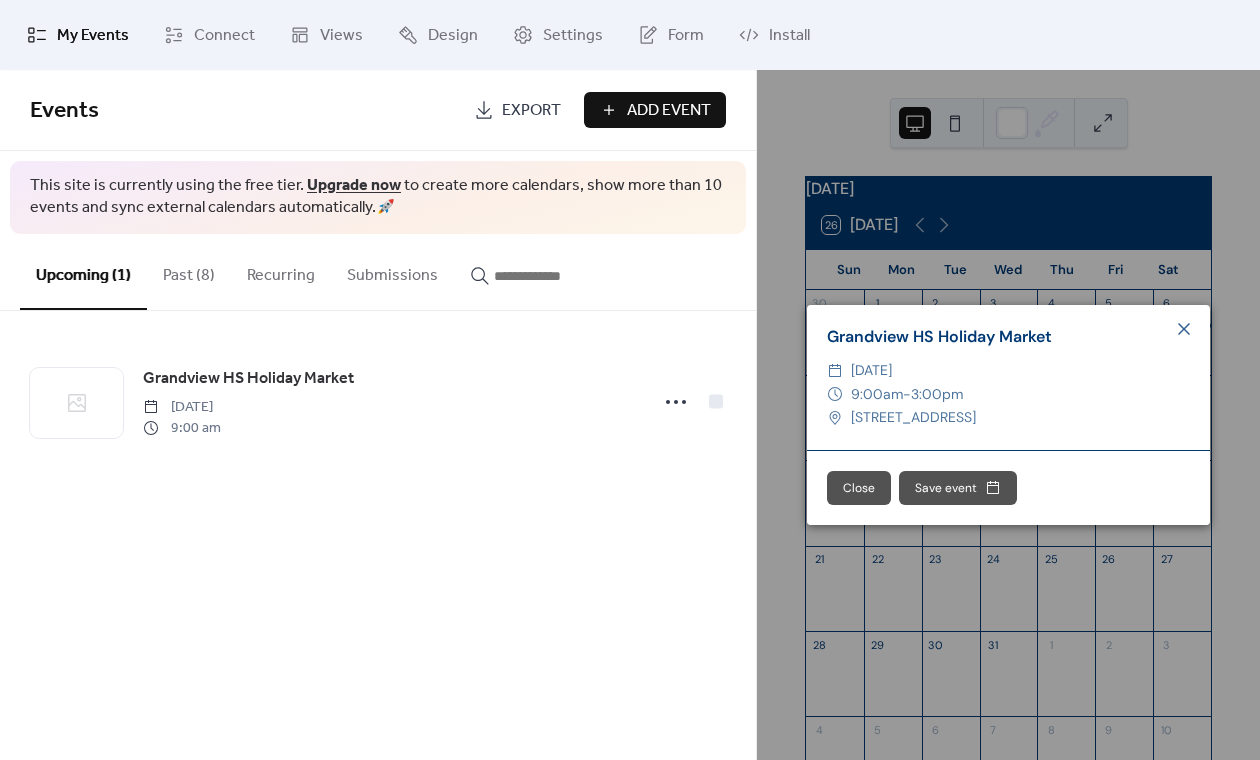 click on "Save event" at bounding box center [958, 488] 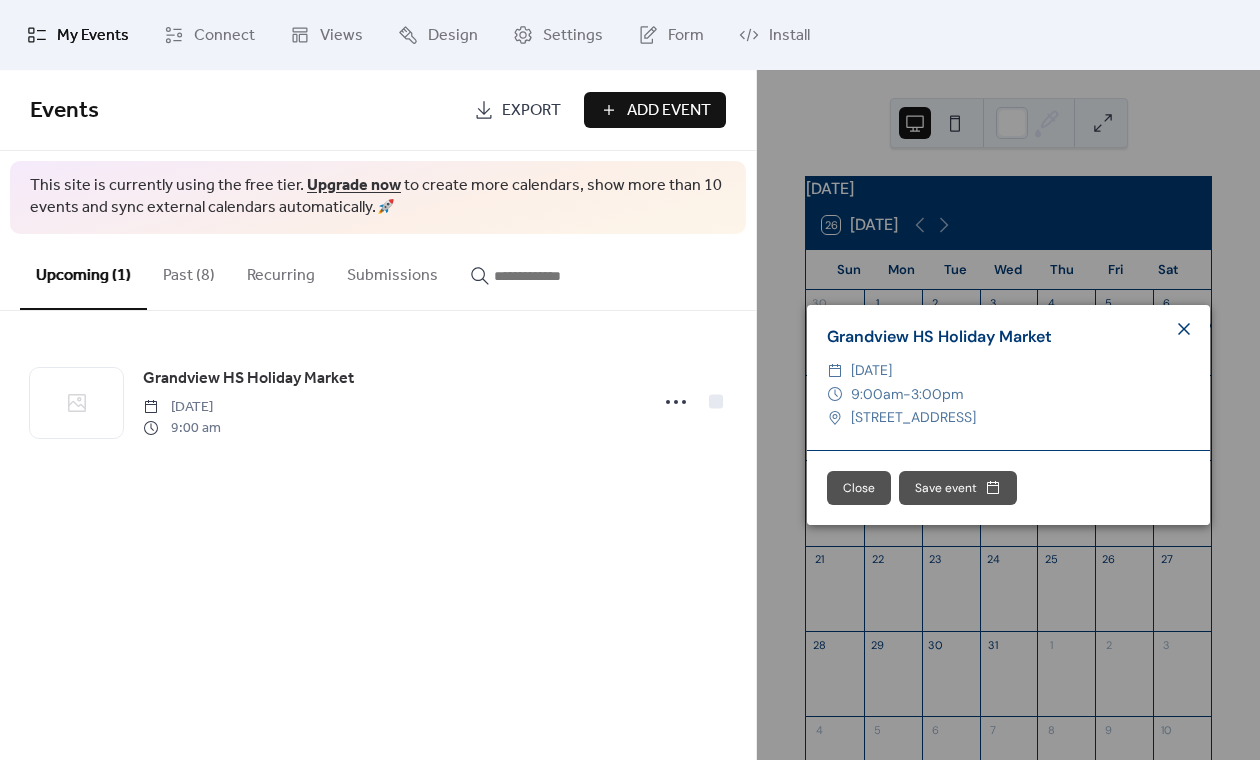 click 